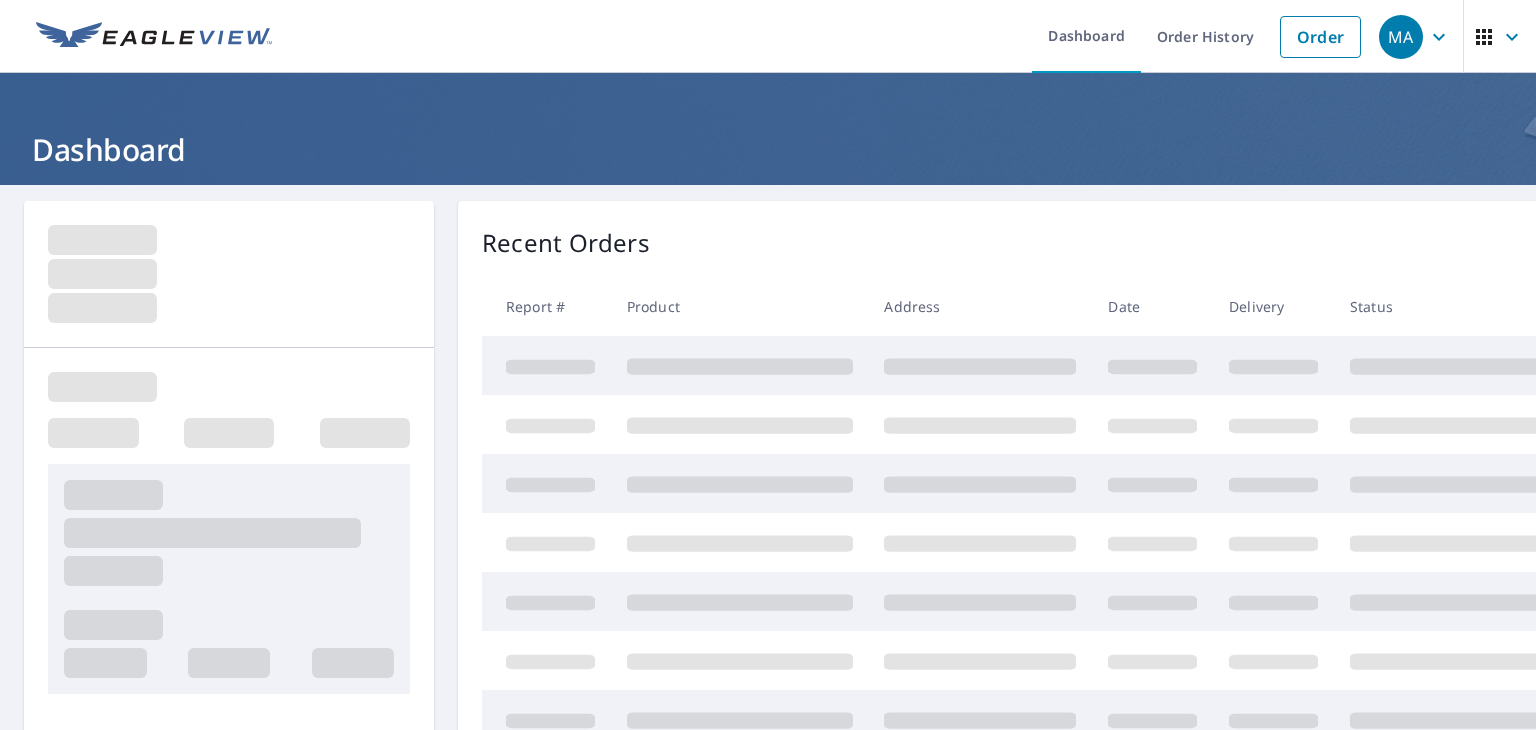 scroll, scrollTop: 0, scrollLeft: 0, axis: both 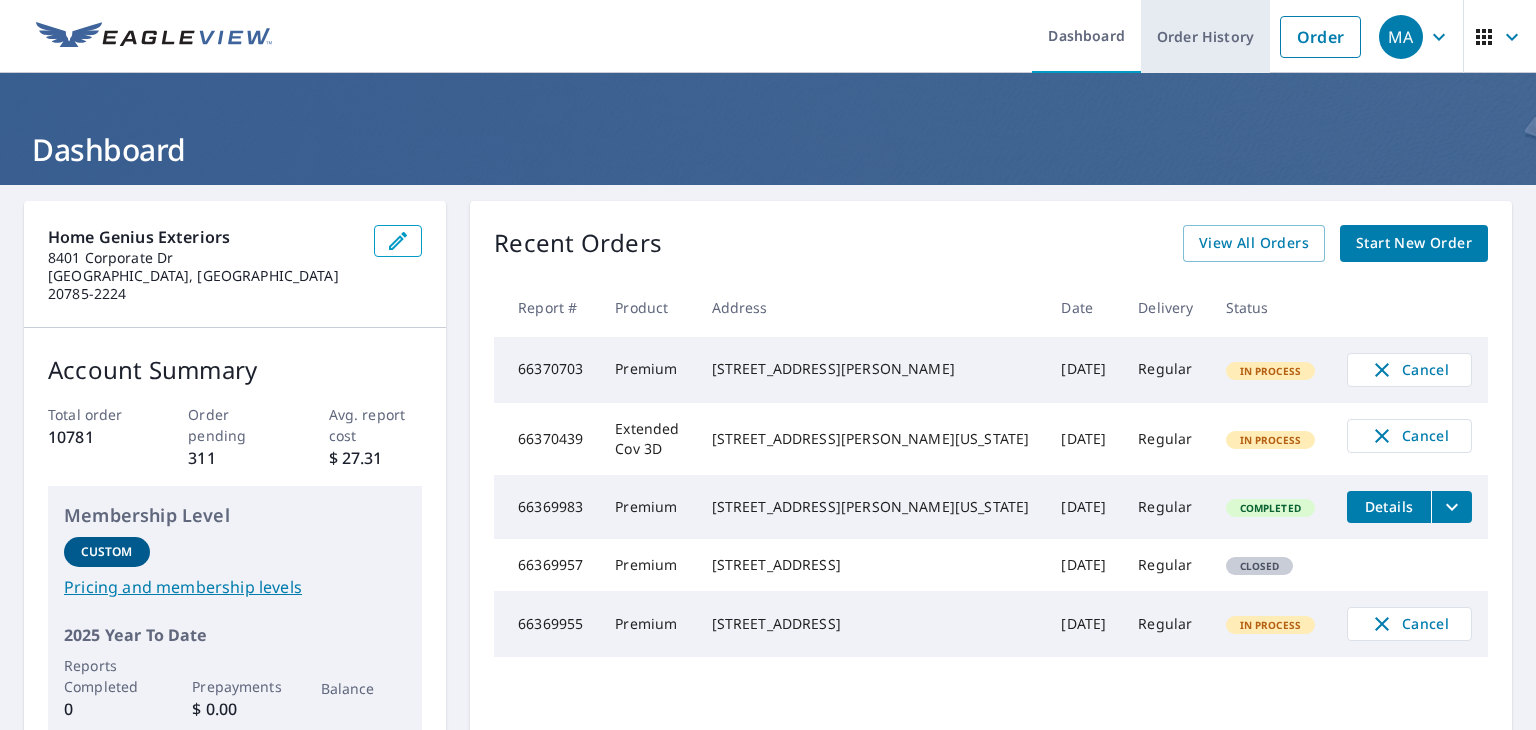 click on "Order History" at bounding box center [1205, 36] 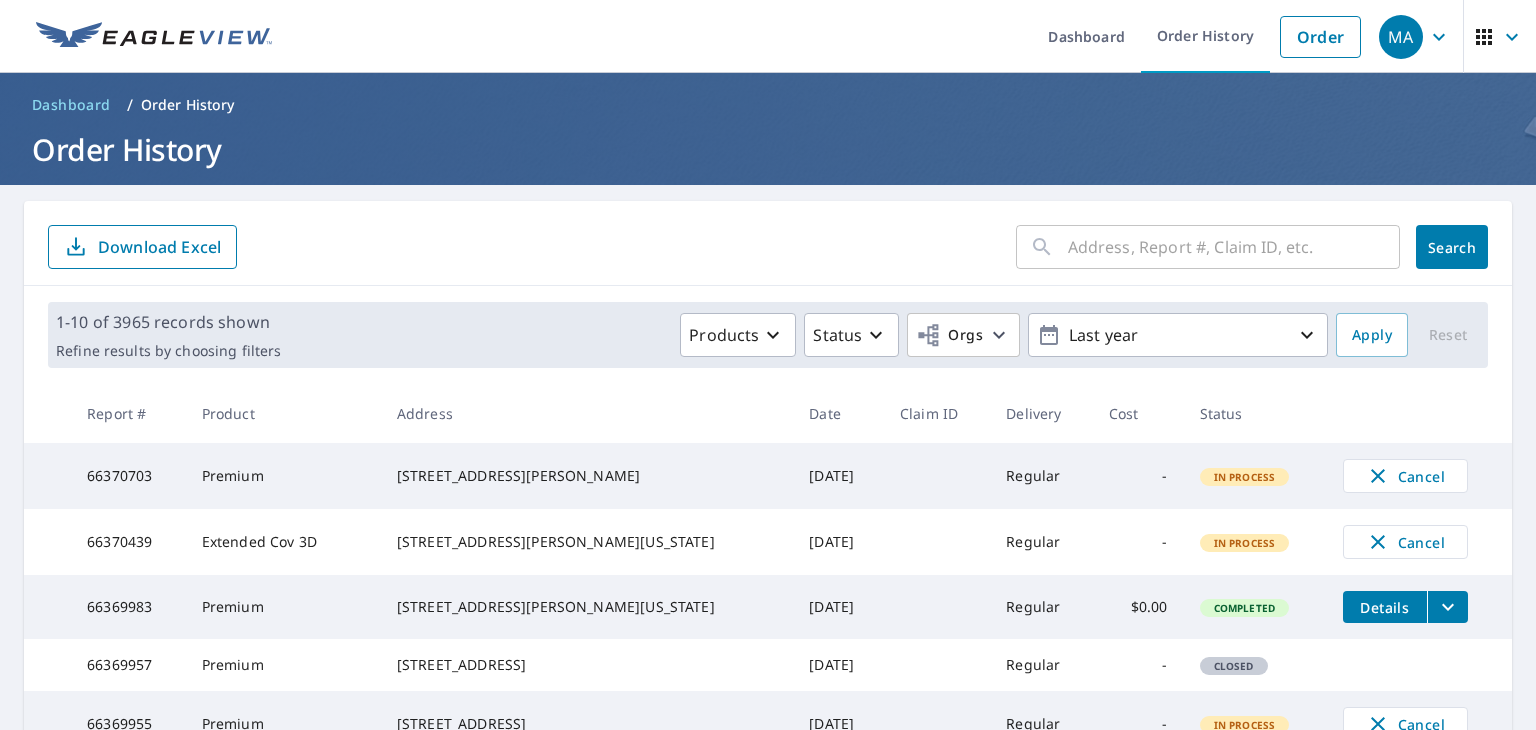 click at bounding box center (1234, 247) 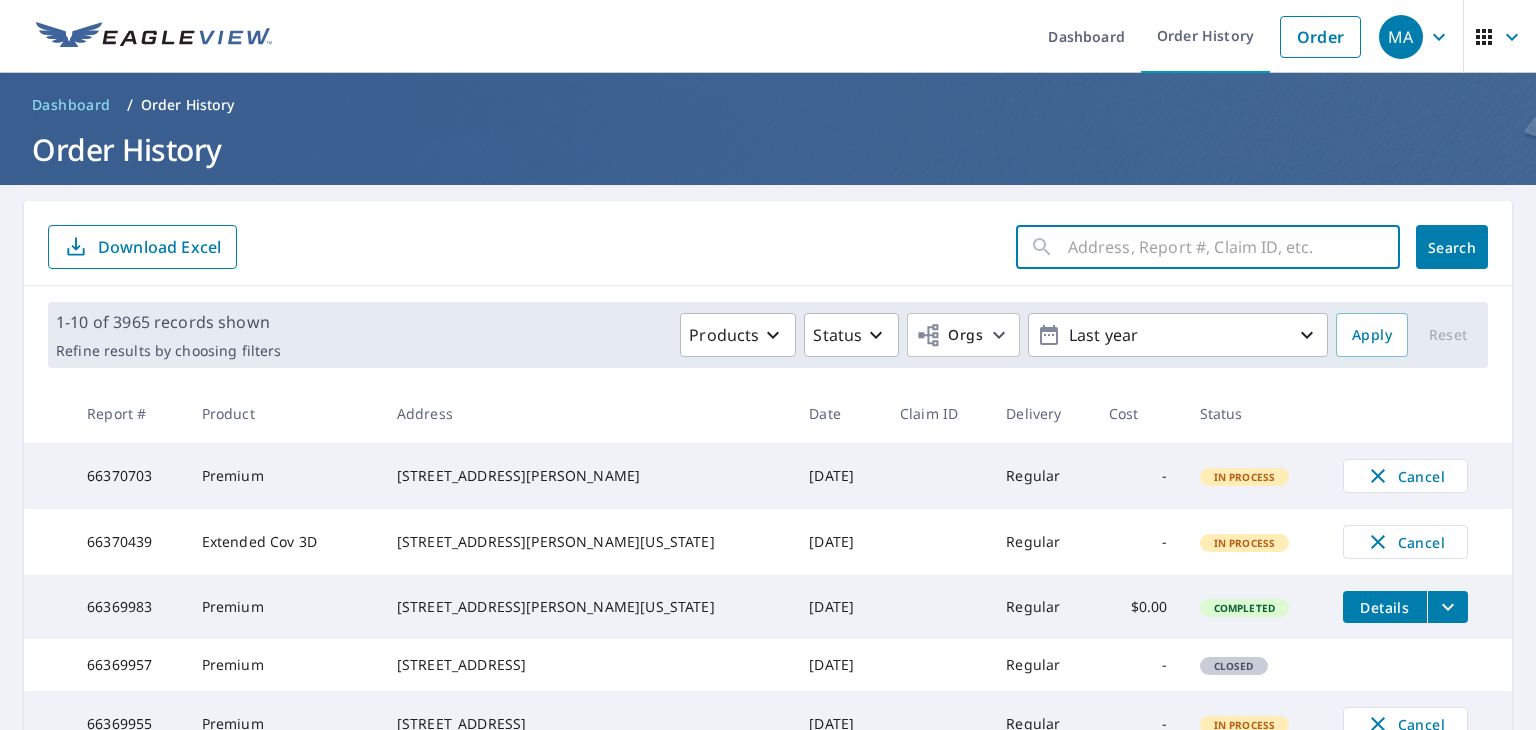 paste on "16640 White Store Rd MARSHVILLE NC 28103" 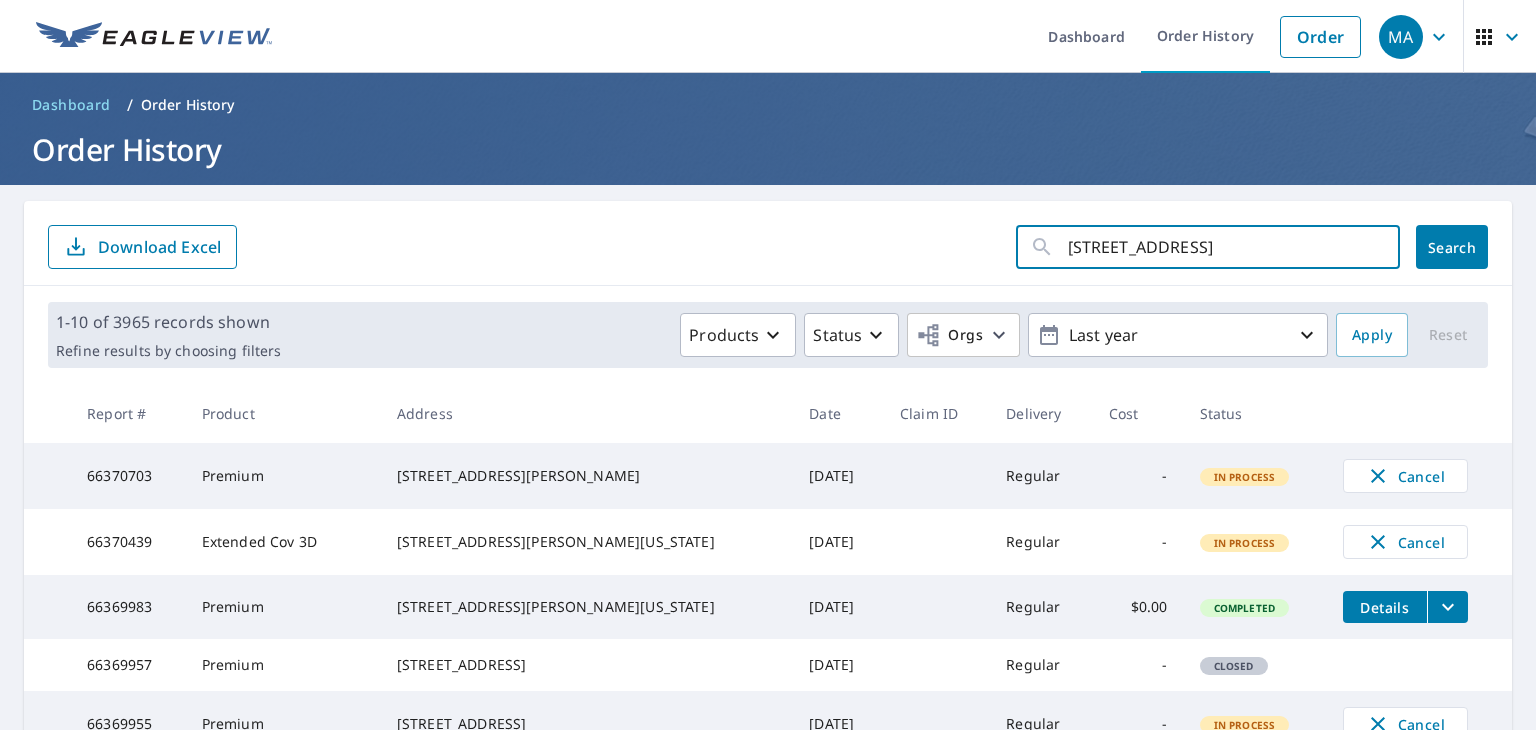 scroll, scrollTop: 0, scrollLeft: 49, axis: horizontal 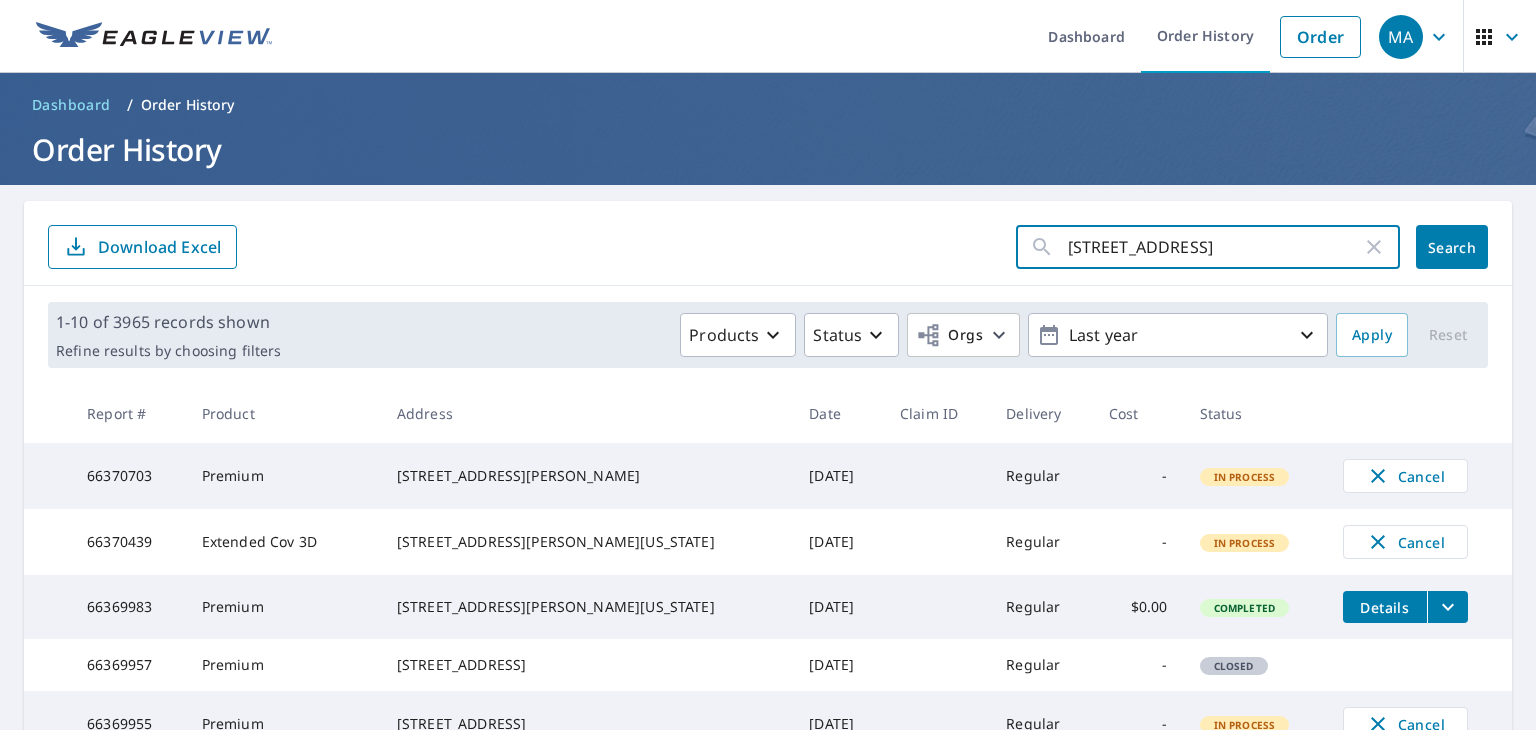 type on "16640 White Store Rd MARSHVILLE NC 28103" 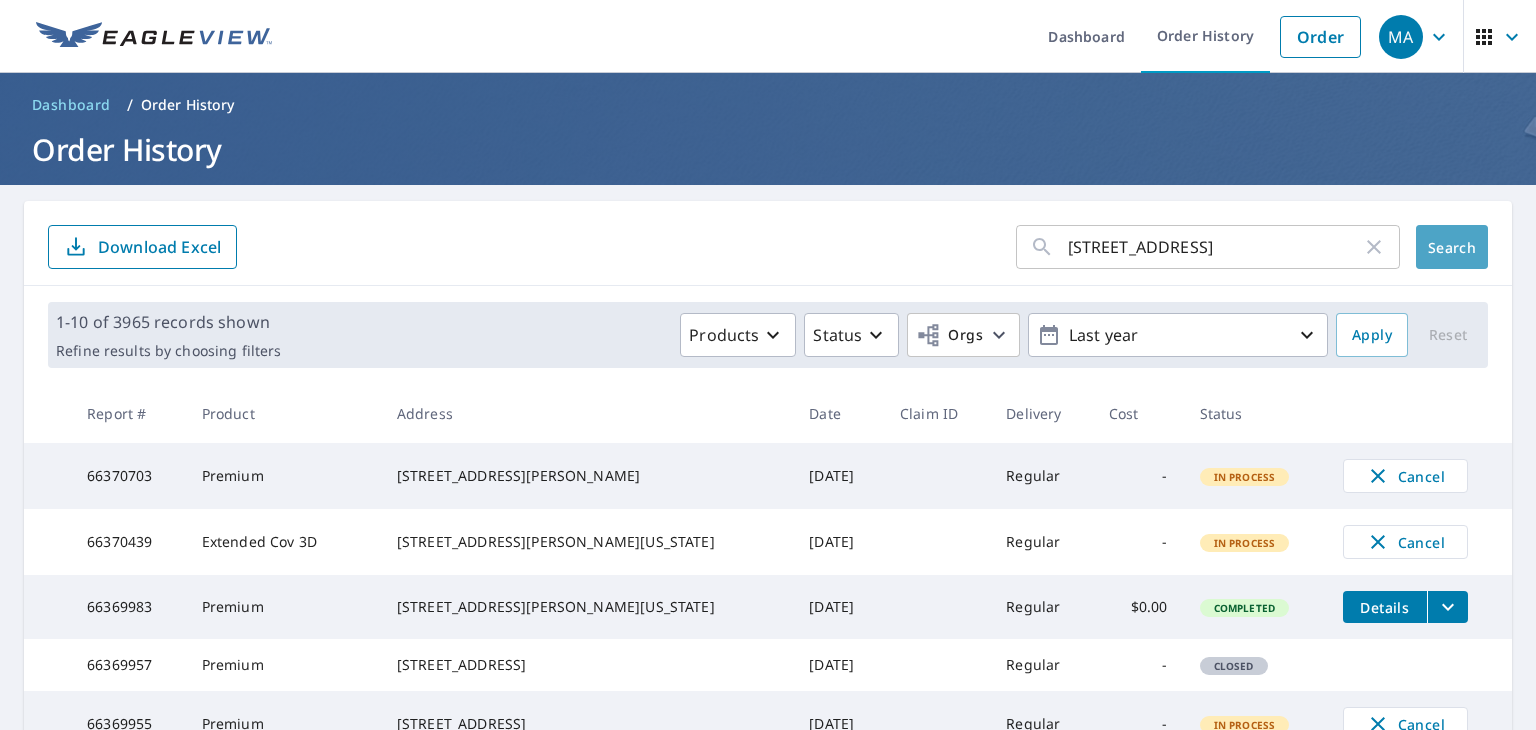scroll, scrollTop: 0, scrollLeft: 0, axis: both 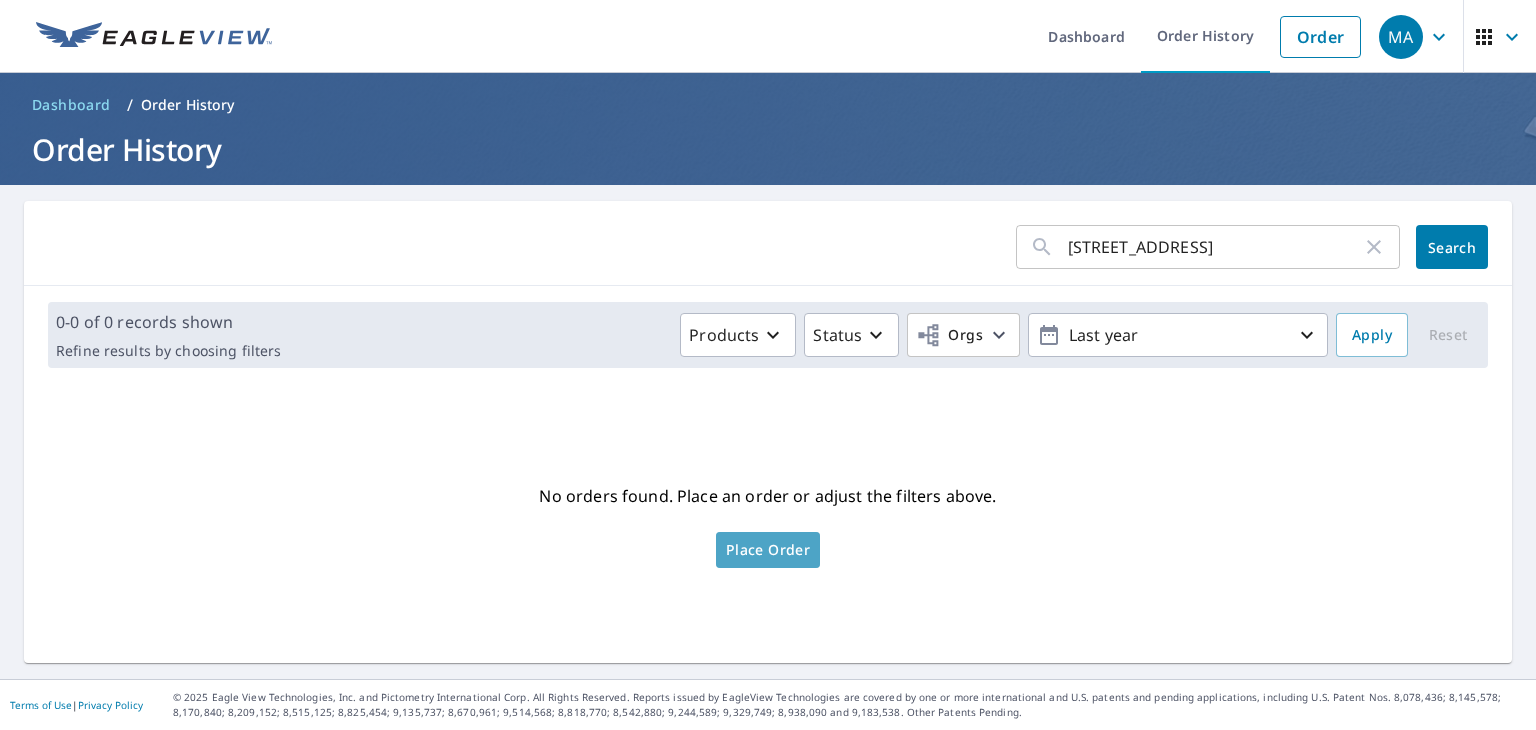 click on "Place Order" at bounding box center [768, 550] 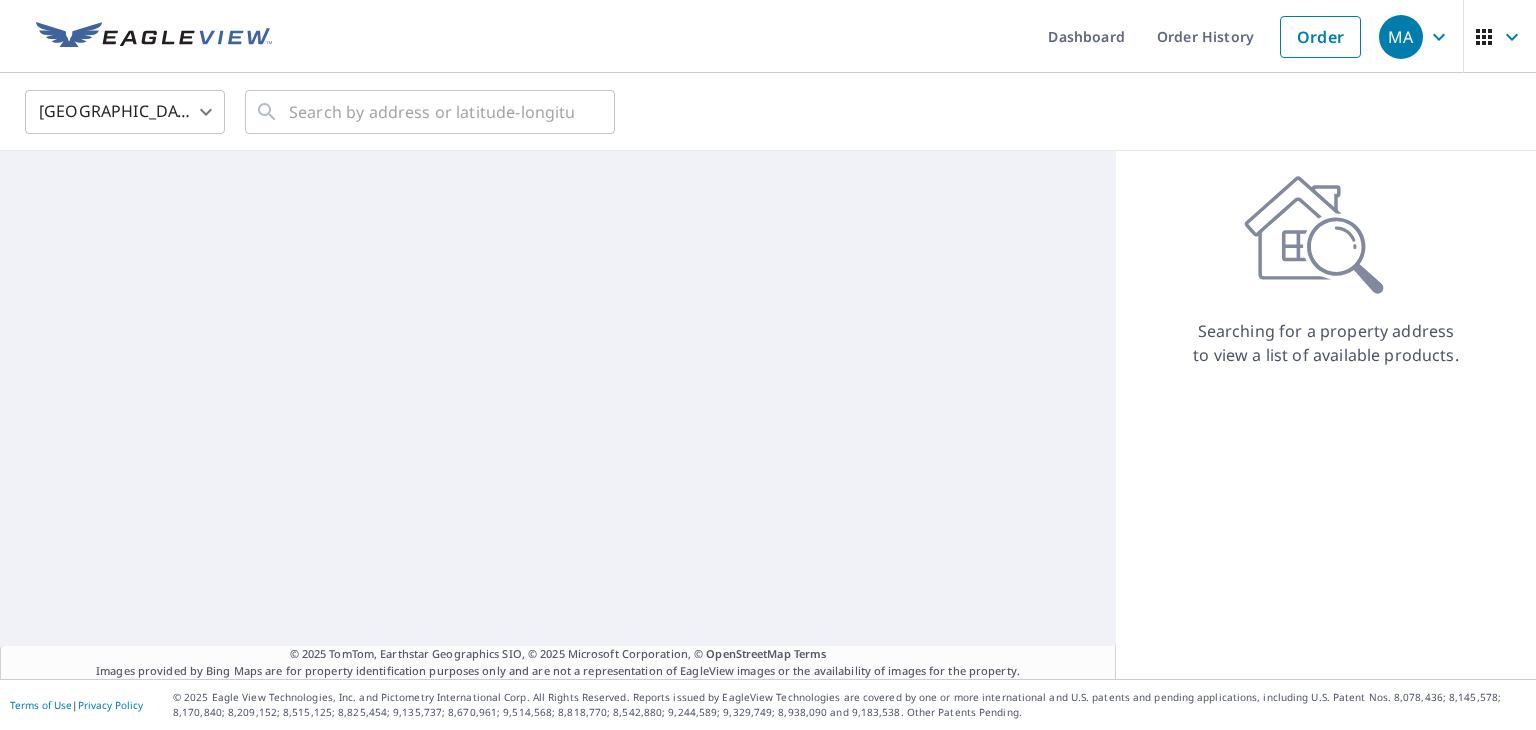 scroll, scrollTop: 0, scrollLeft: 0, axis: both 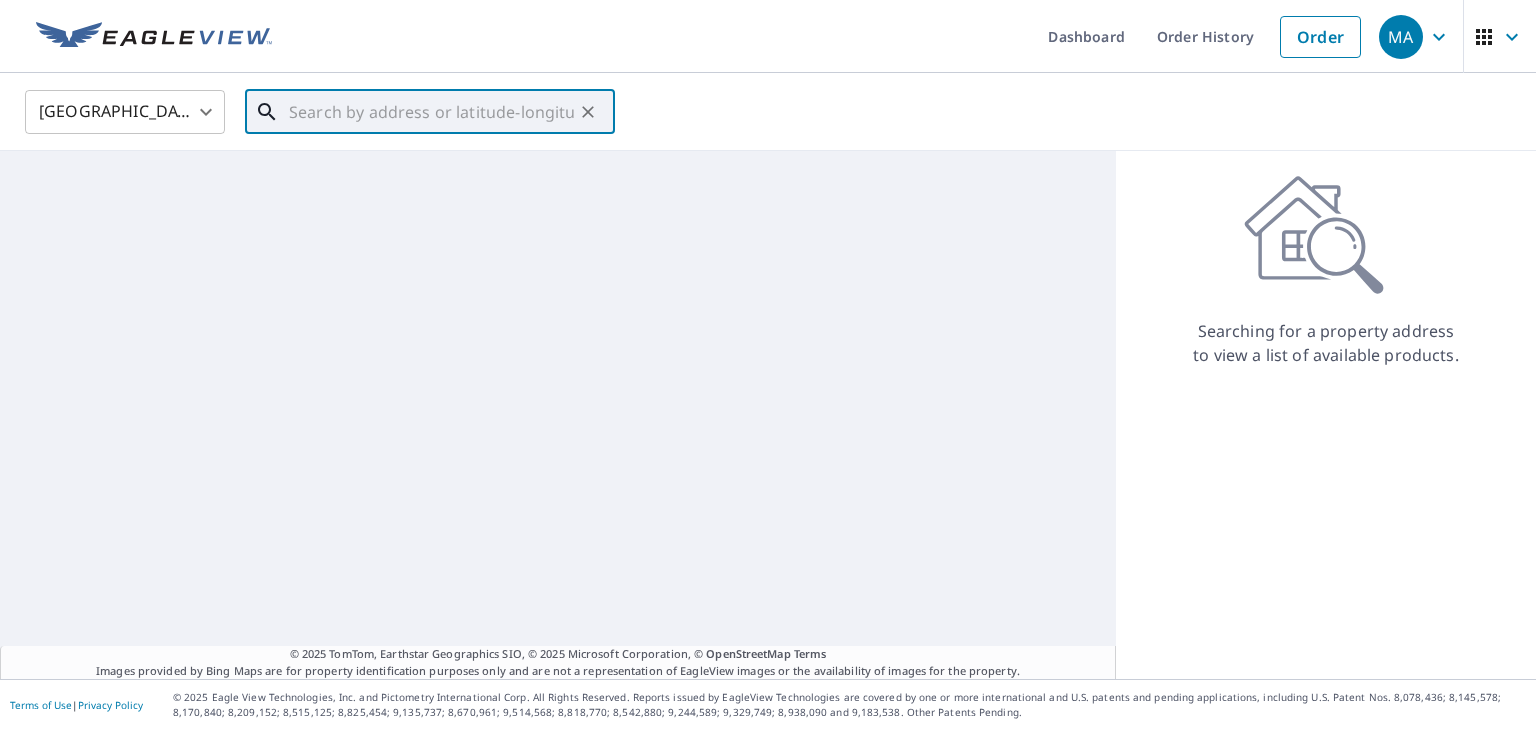 click at bounding box center [431, 112] 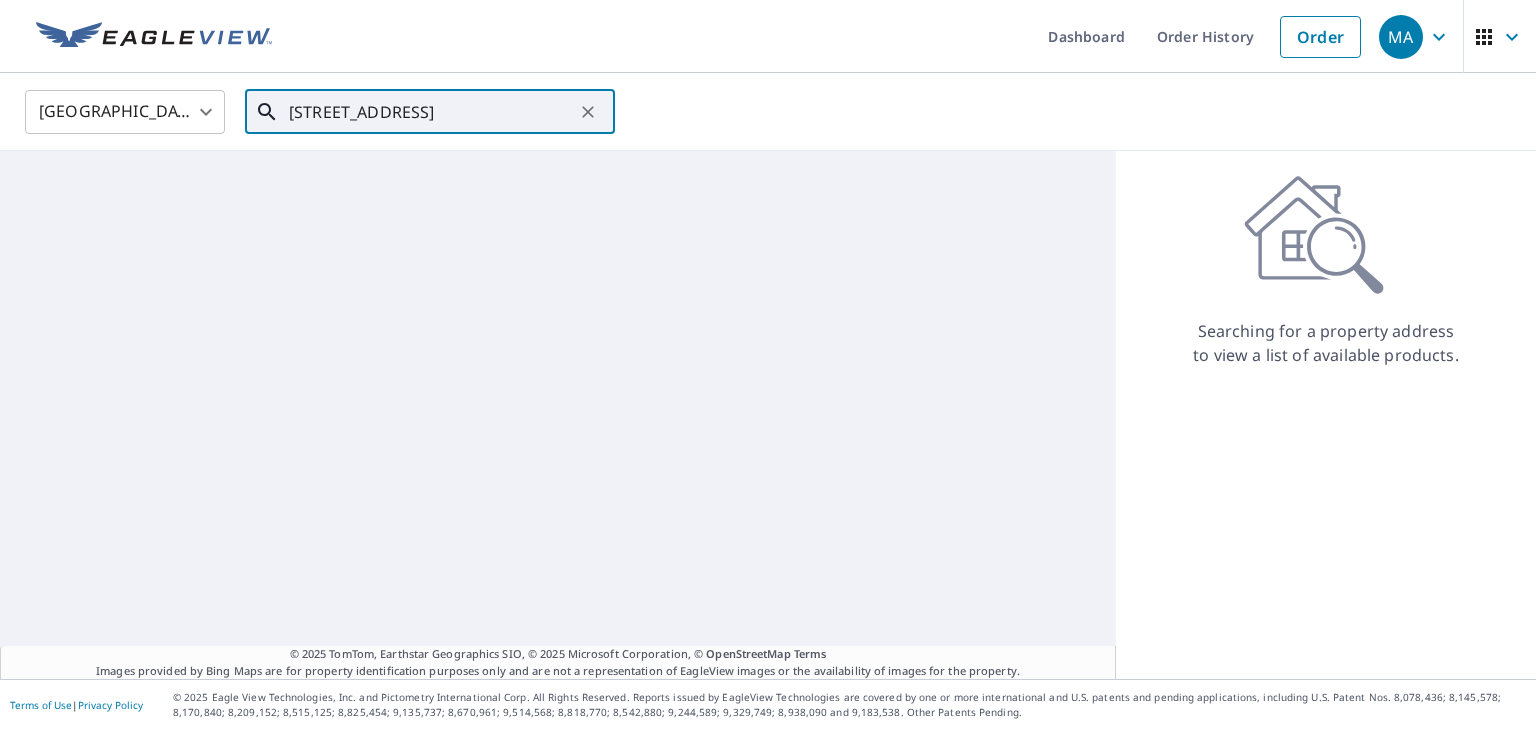scroll, scrollTop: 0, scrollLeft: 59, axis: horizontal 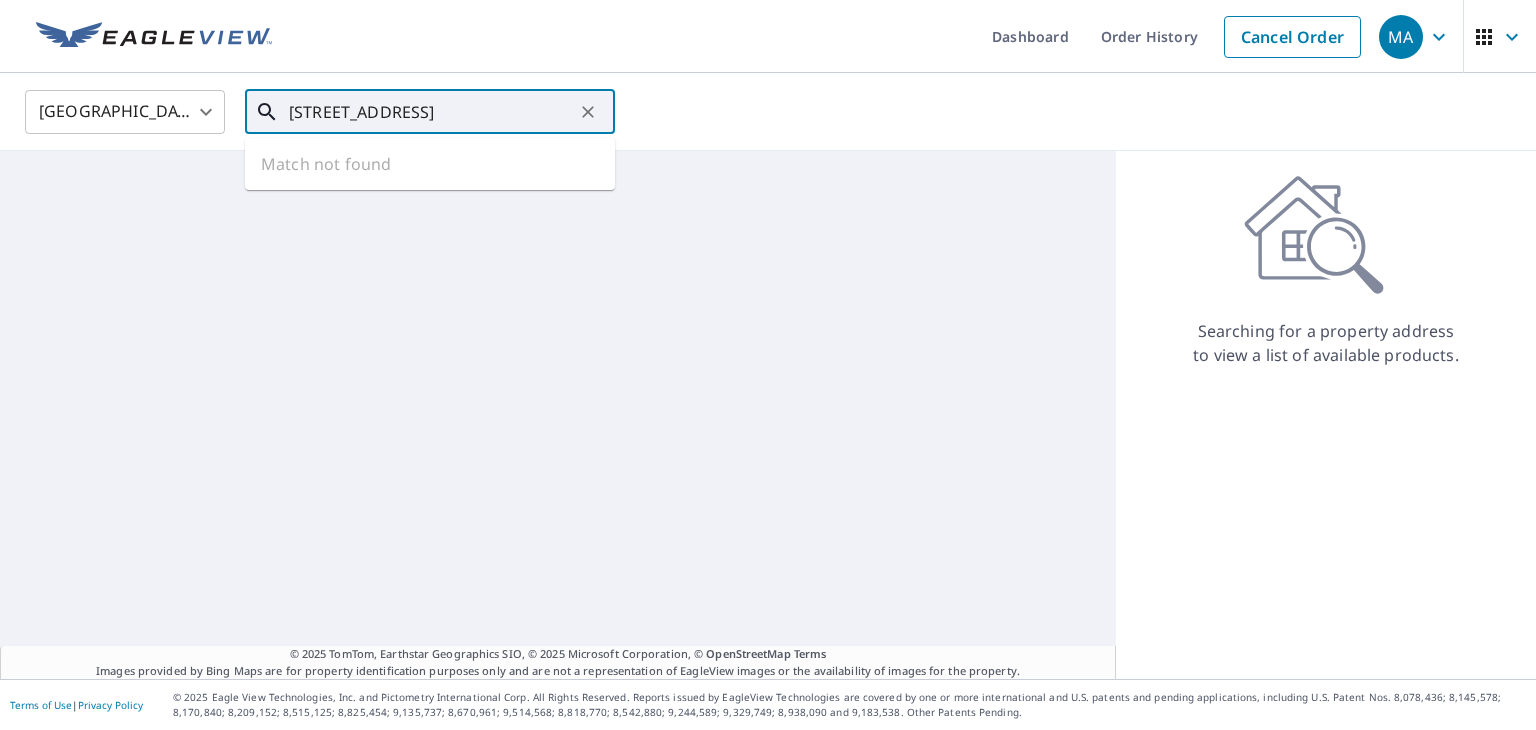 type on "16640 White Store Rd MARSHVILLE NC 28103" 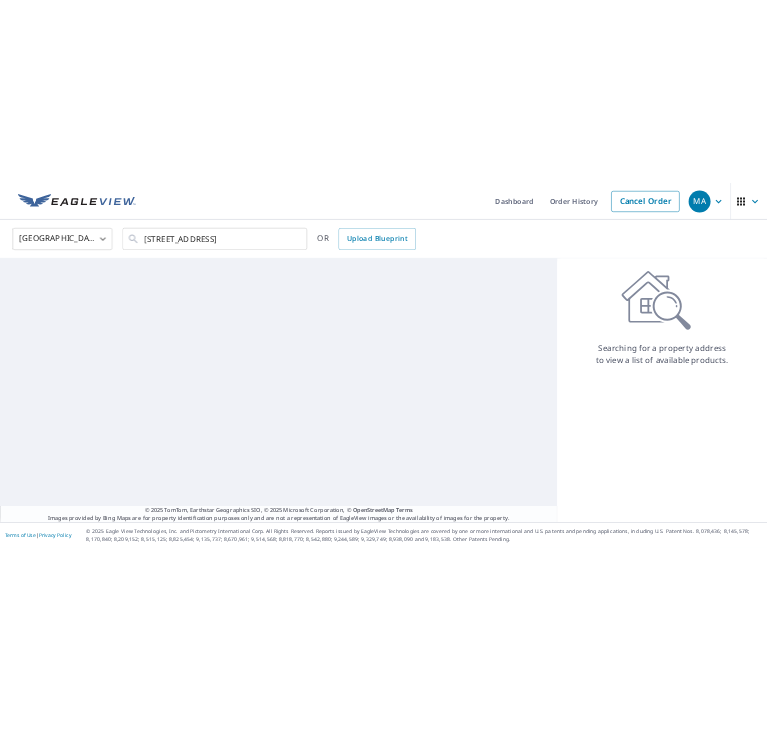 scroll, scrollTop: 0, scrollLeft: 0, axis: both 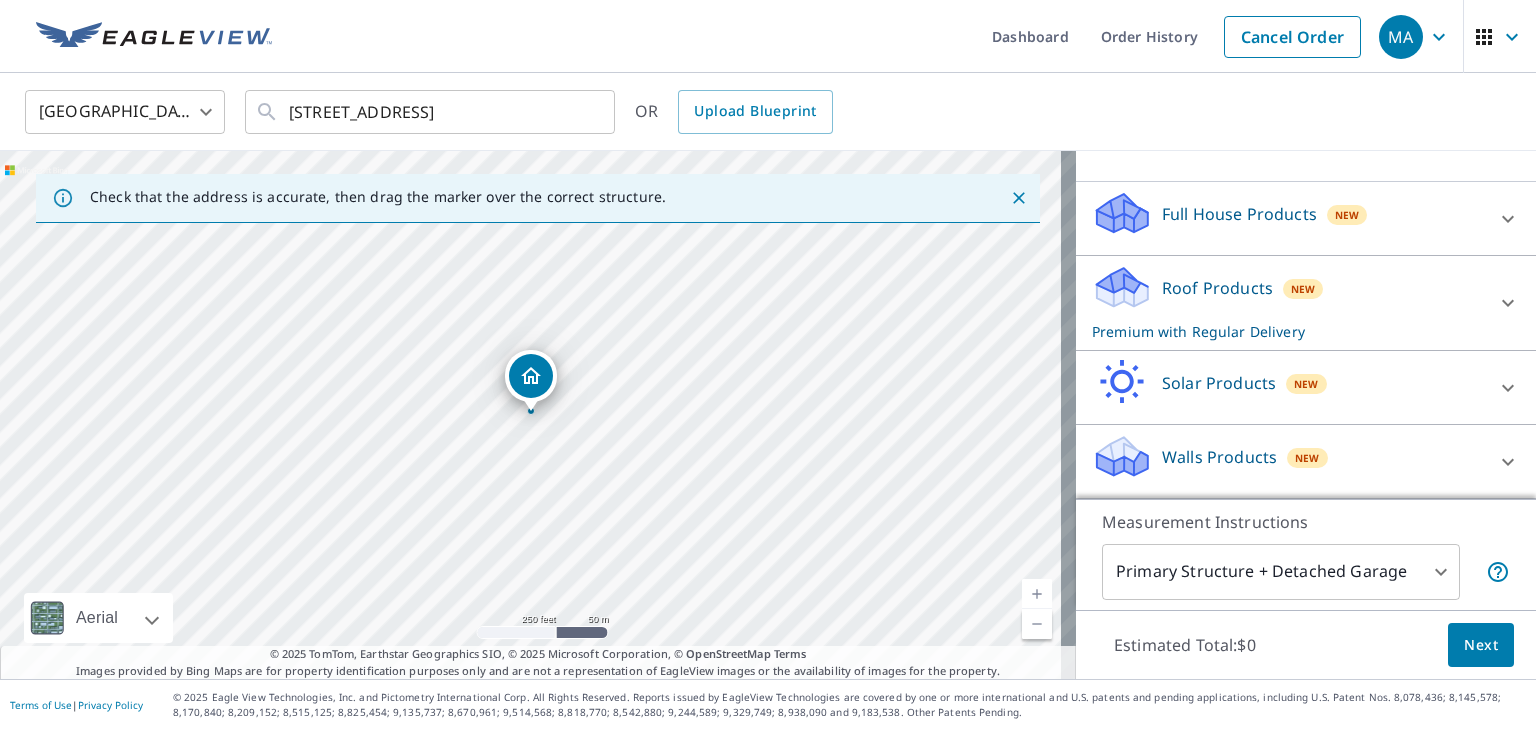 click on "Roof Products" at bounding box center (1217, 288) 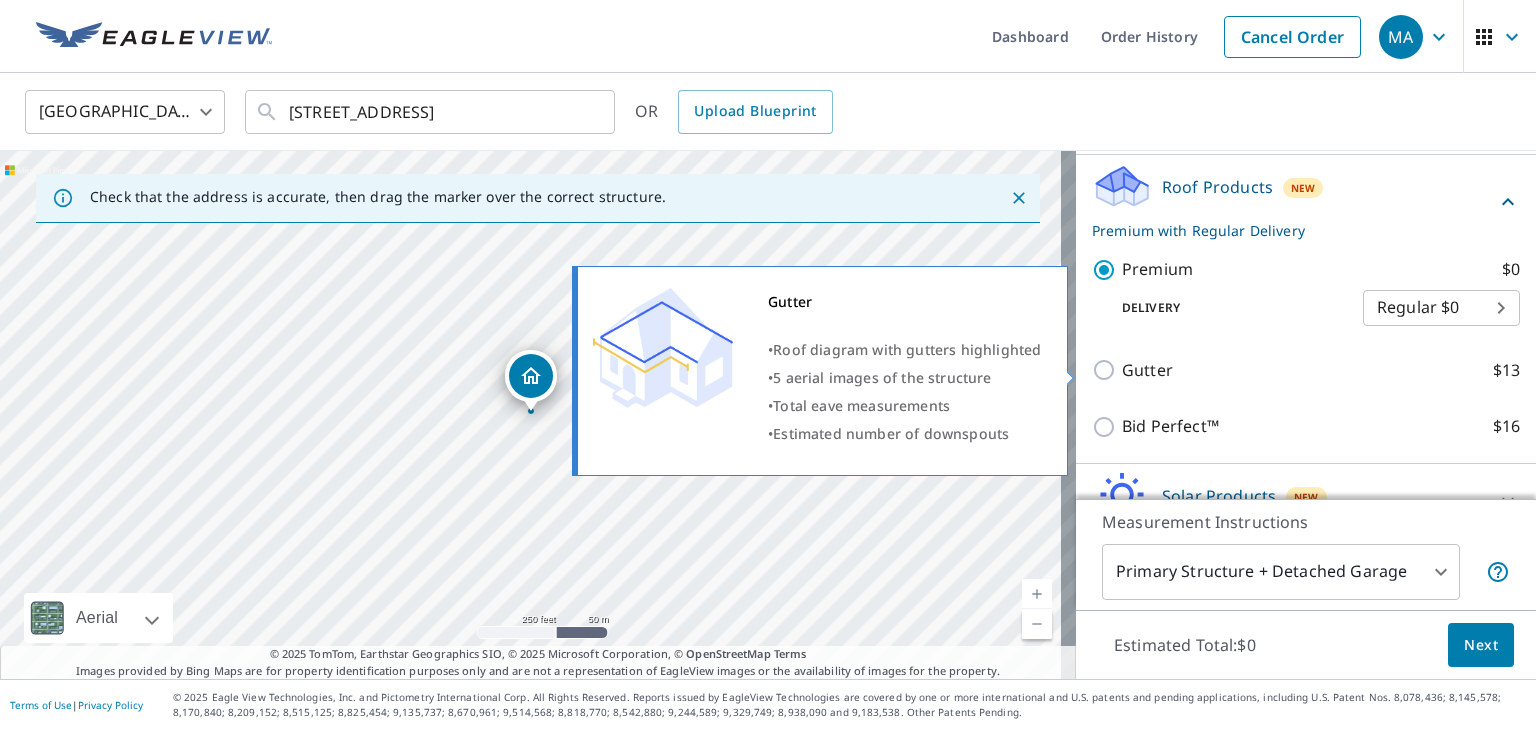 scroll, scrollTop: 299, scrollLeft: 0, axis: vertical 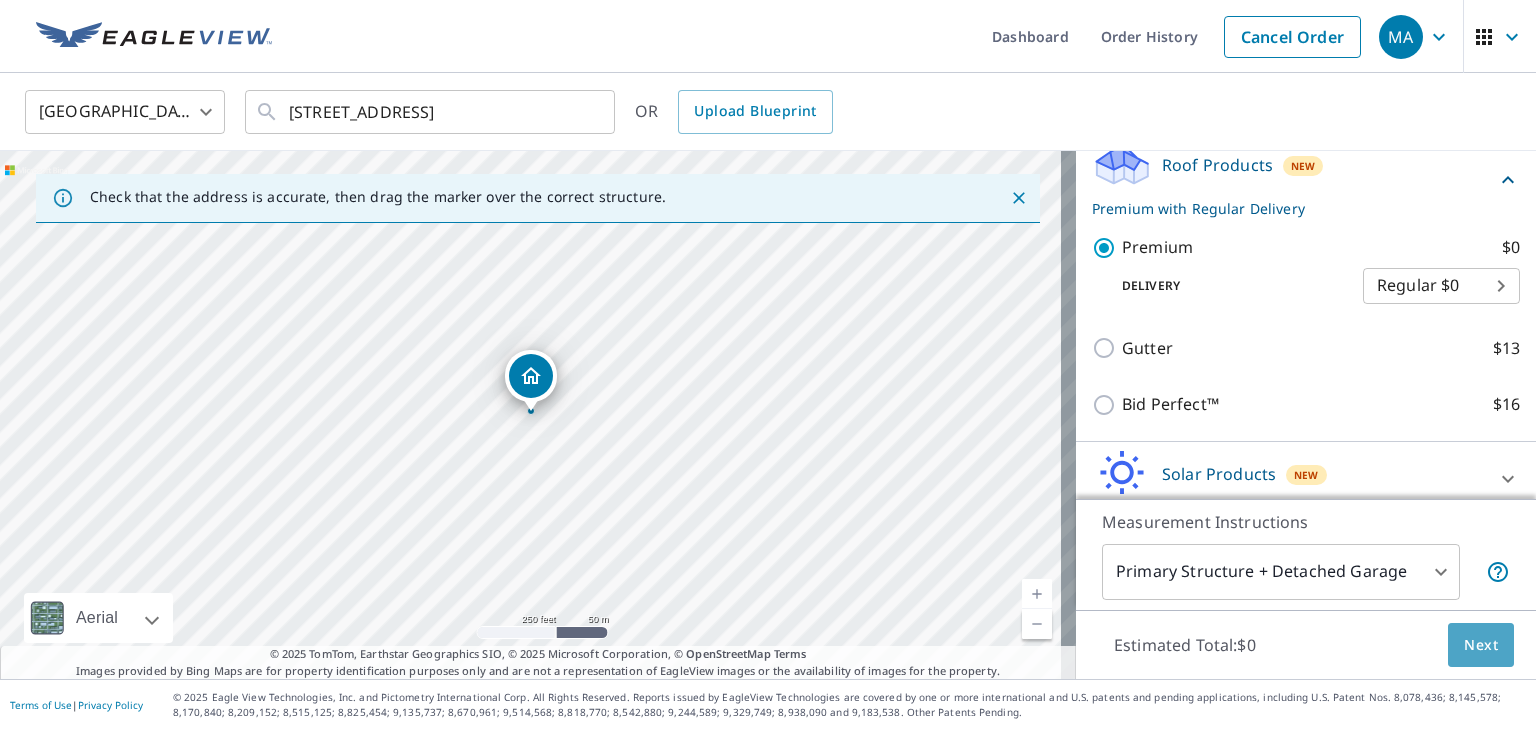 click on "Next" at bounding box center (1481, 645) 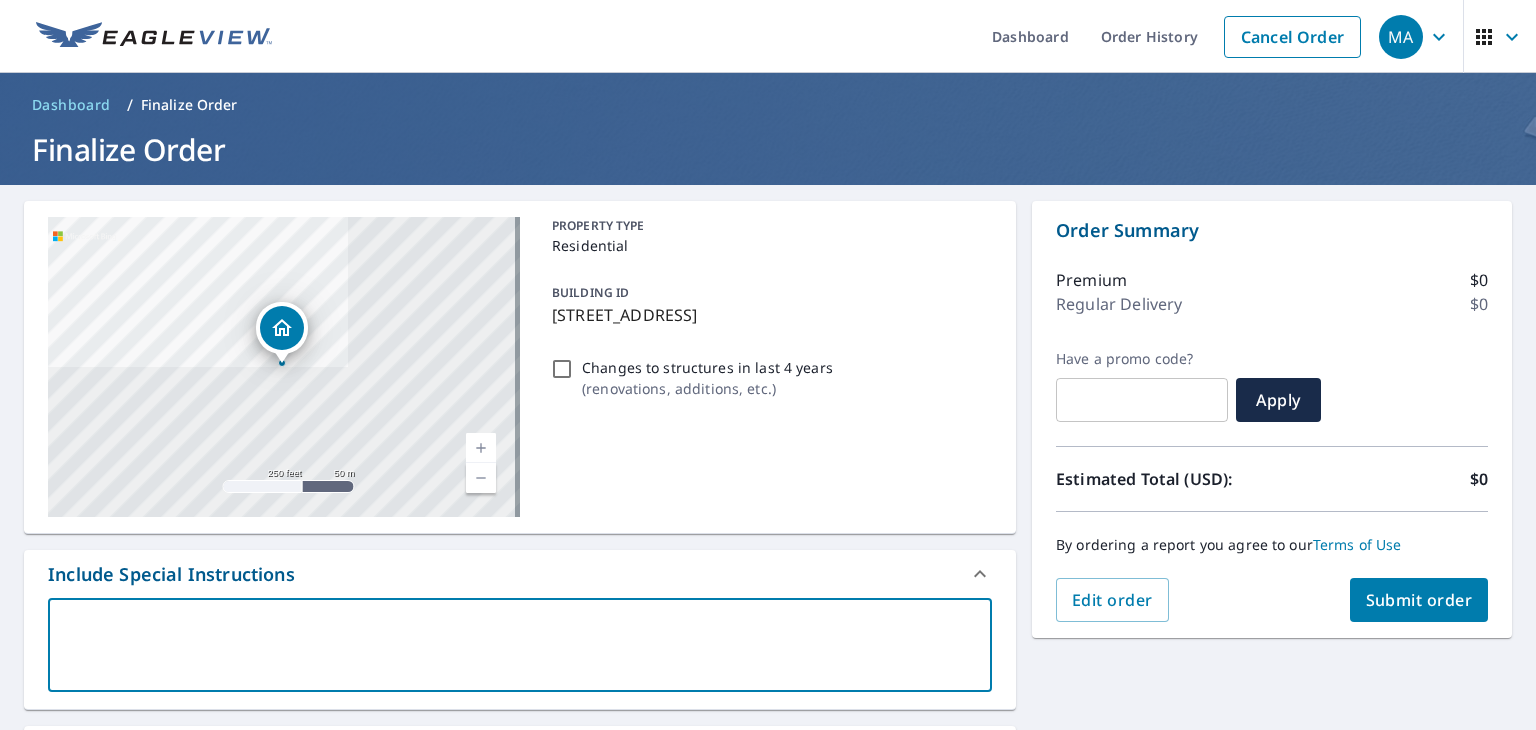 click at bounding box center [520, 645] 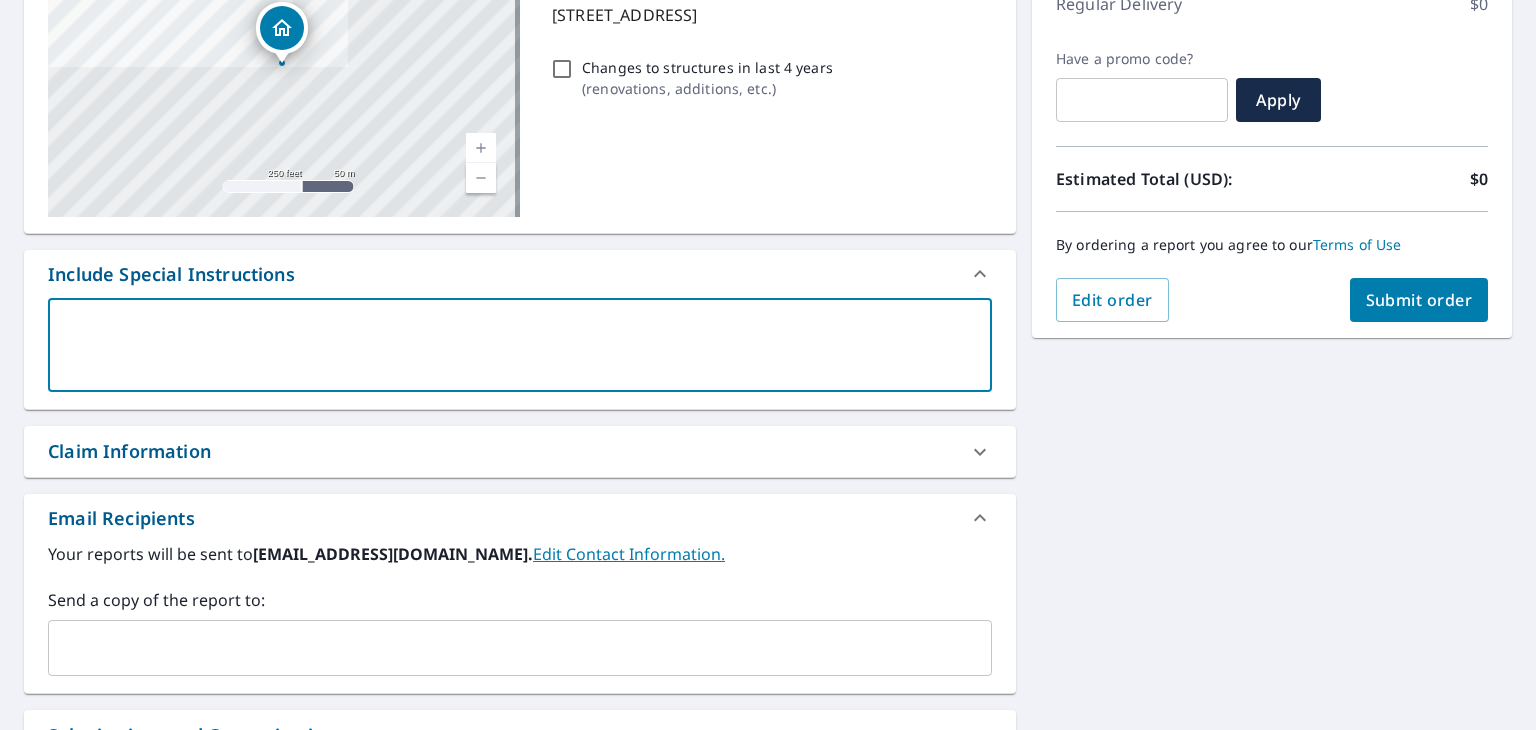 click at bounding box center [505, 648] 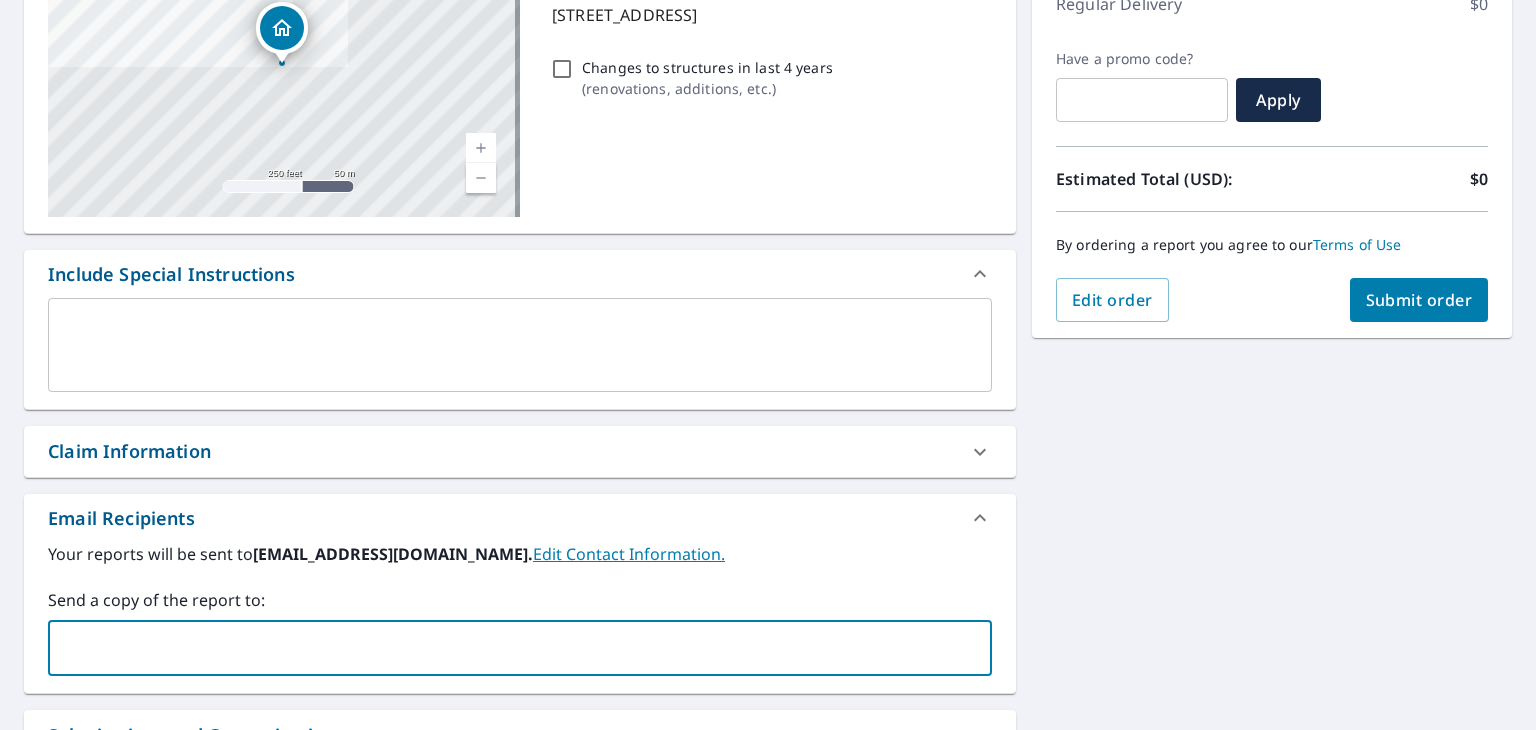 paste on "kshenk@homegeniusexteriors.com" 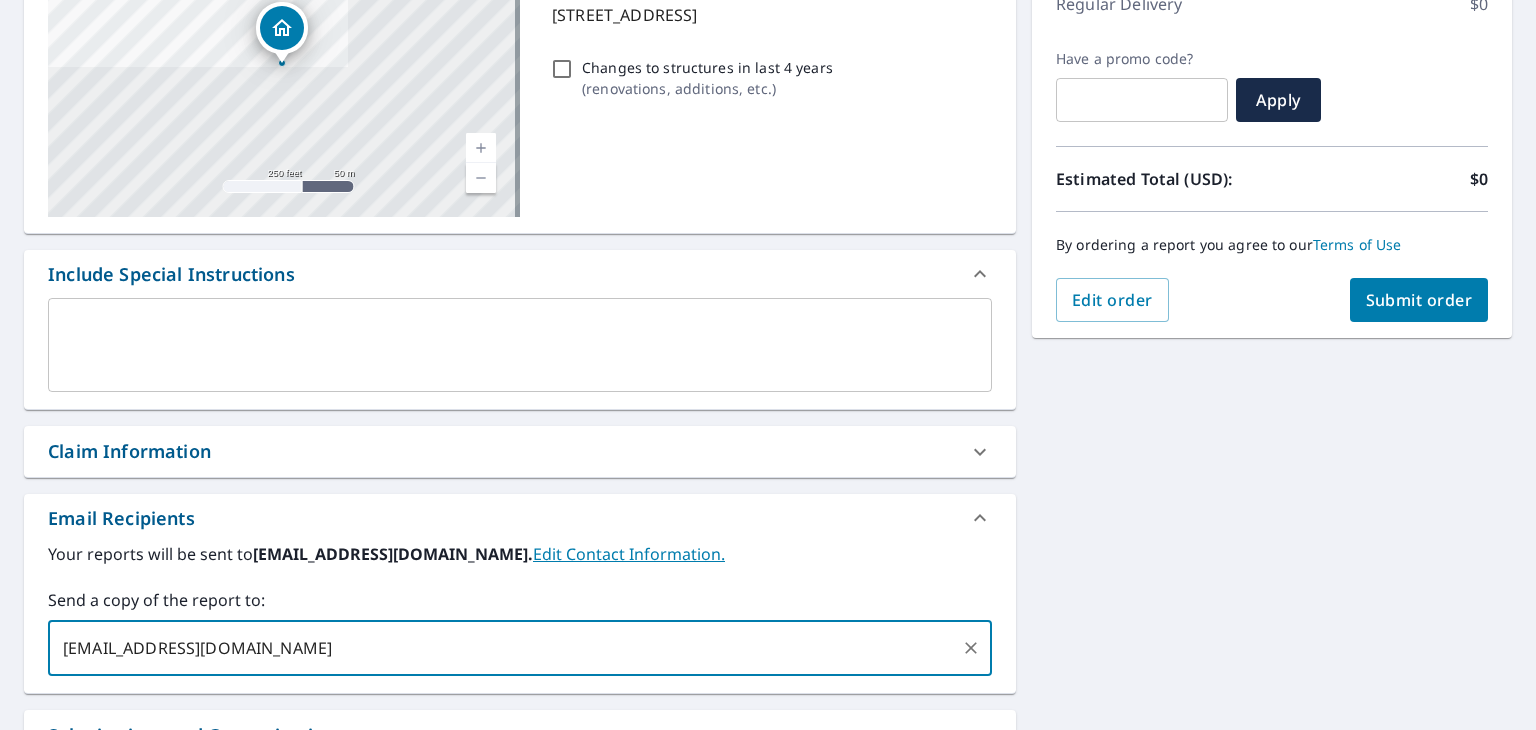 type 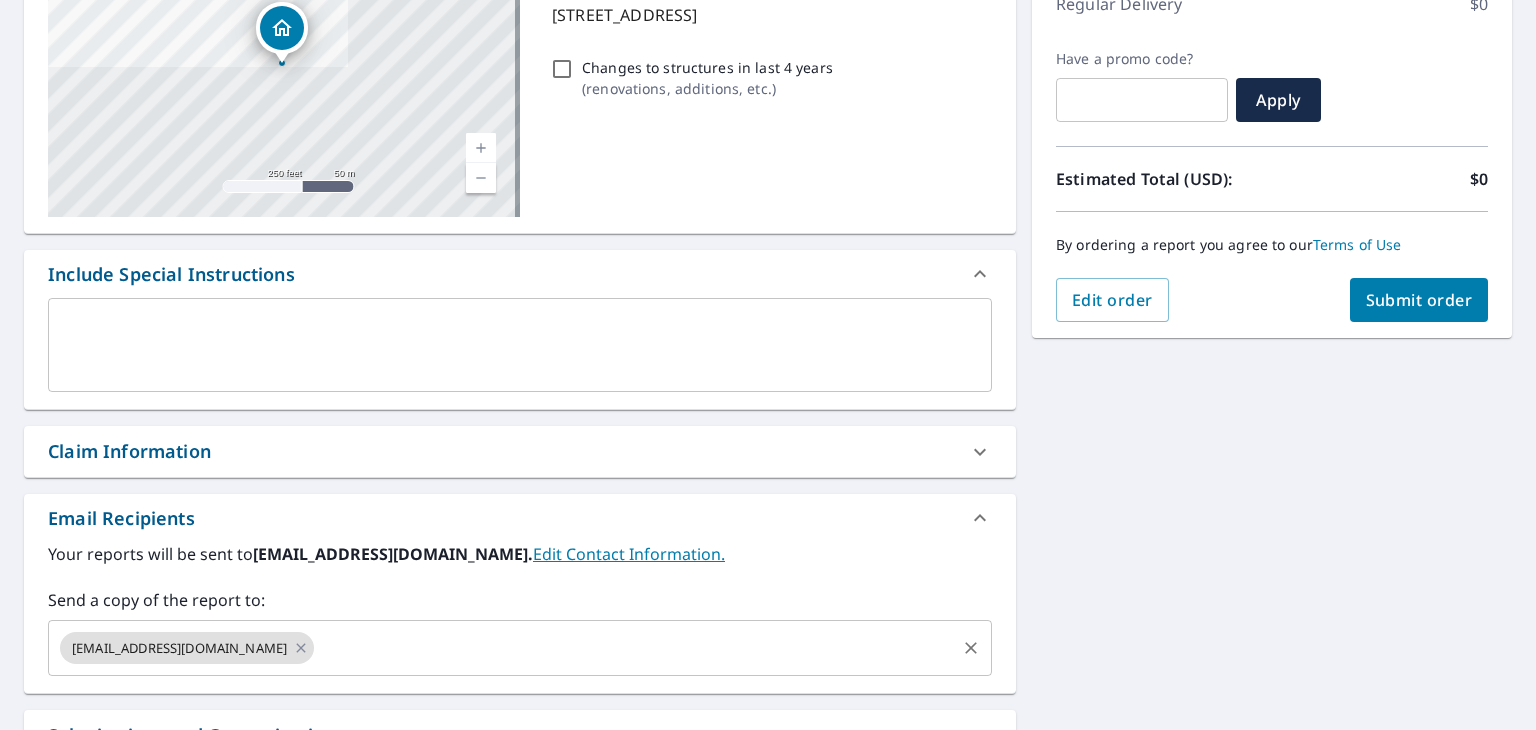 click on "kshenk@homegeniusexteriors.com ​" at bounding box center [520, 648] 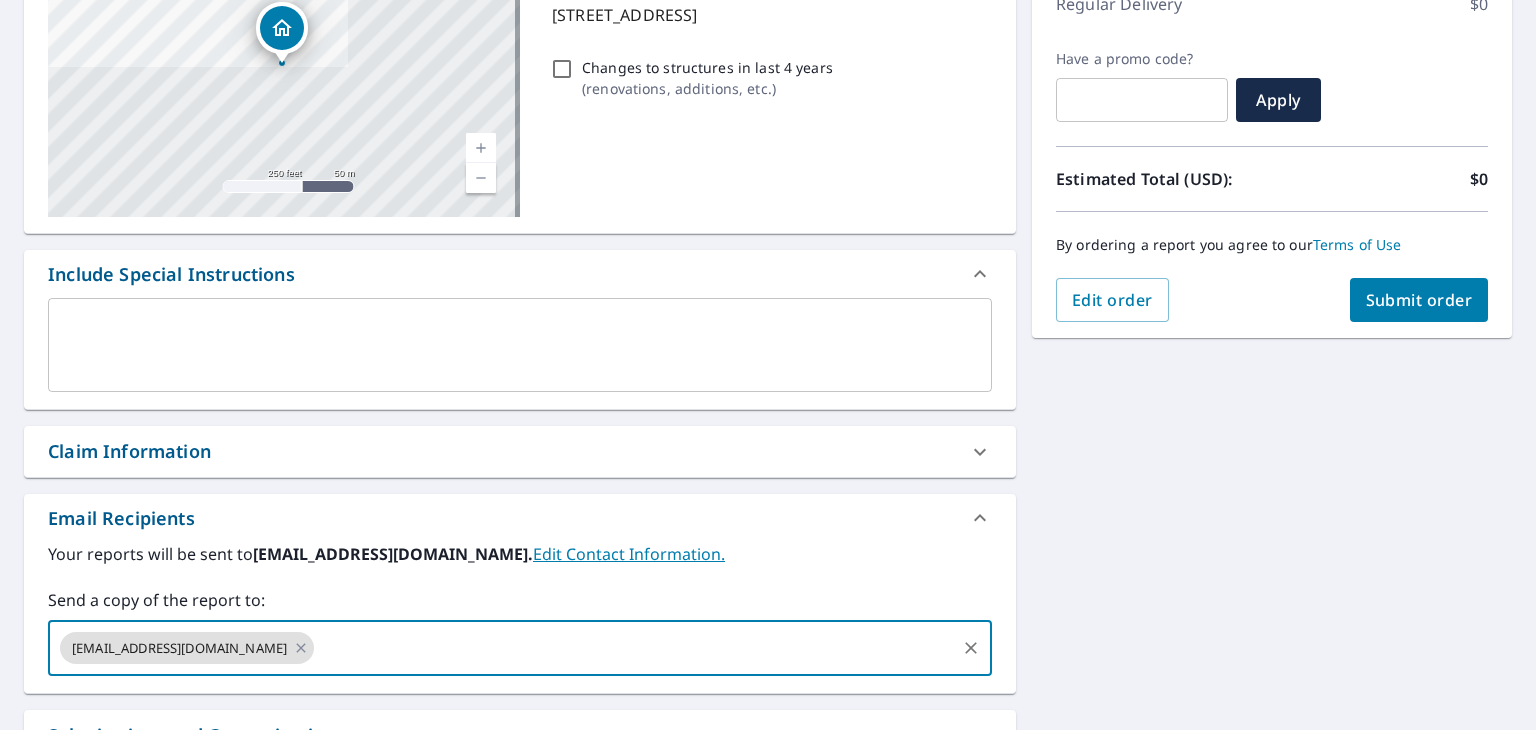 paste on "jdepaul@homegeniusexteriors.com" 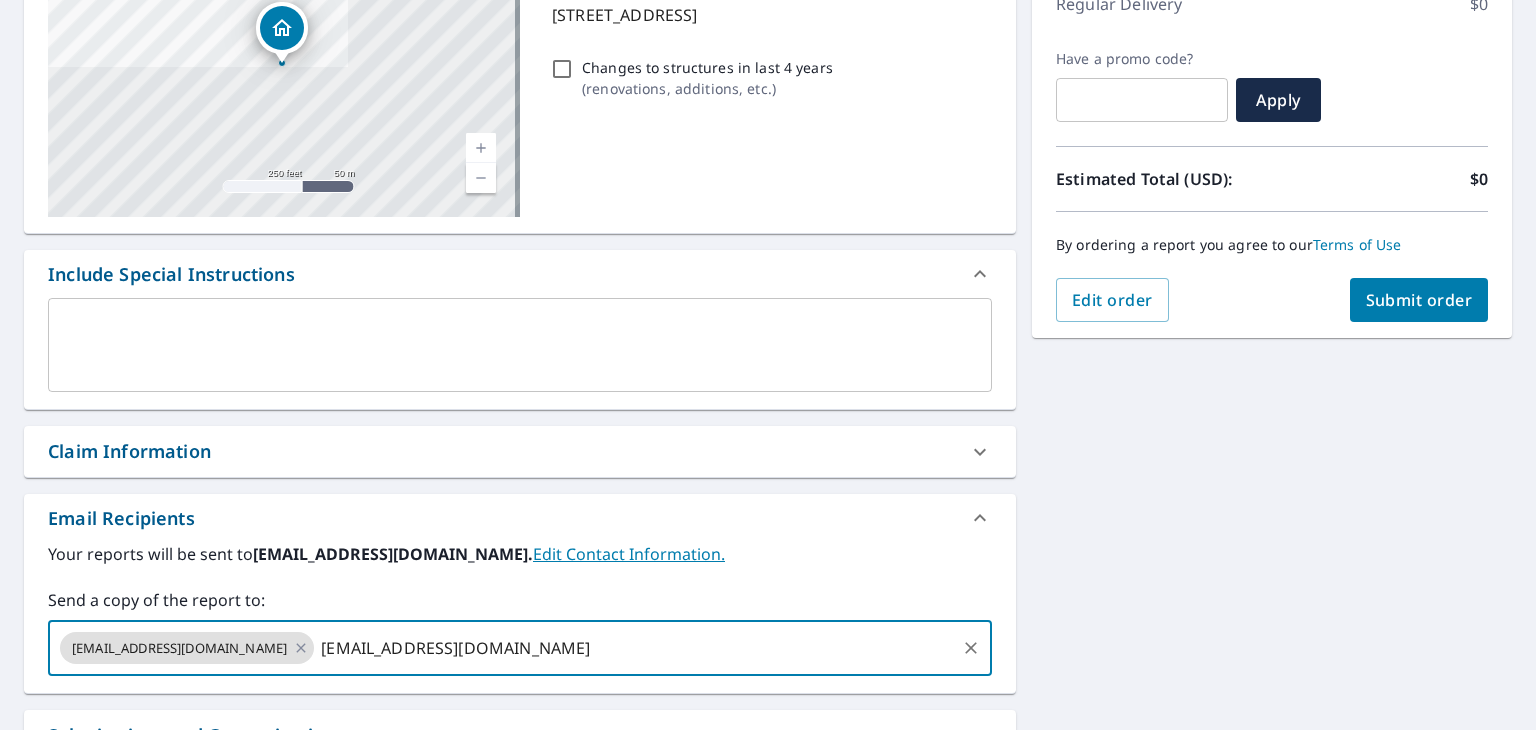 type 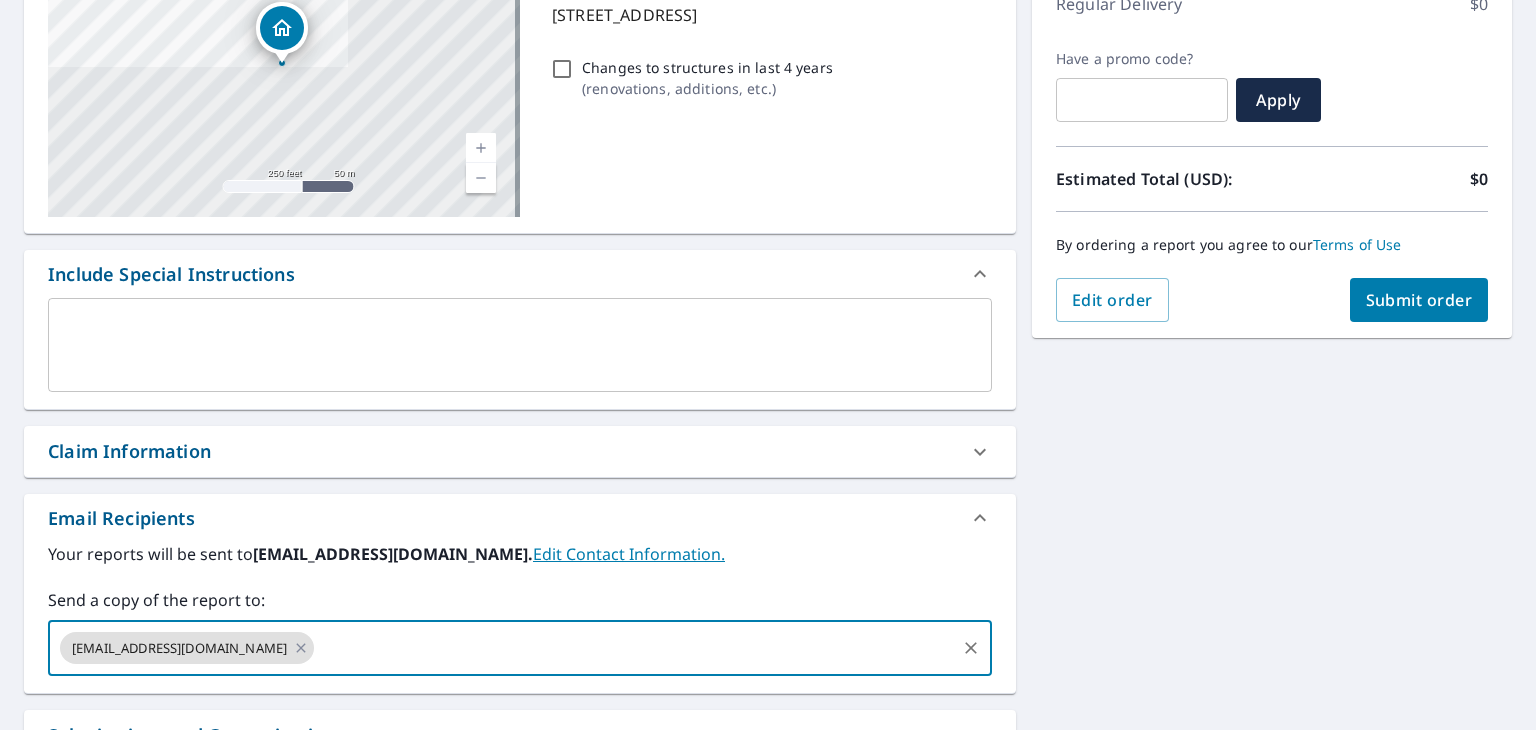 checkbox on "true" 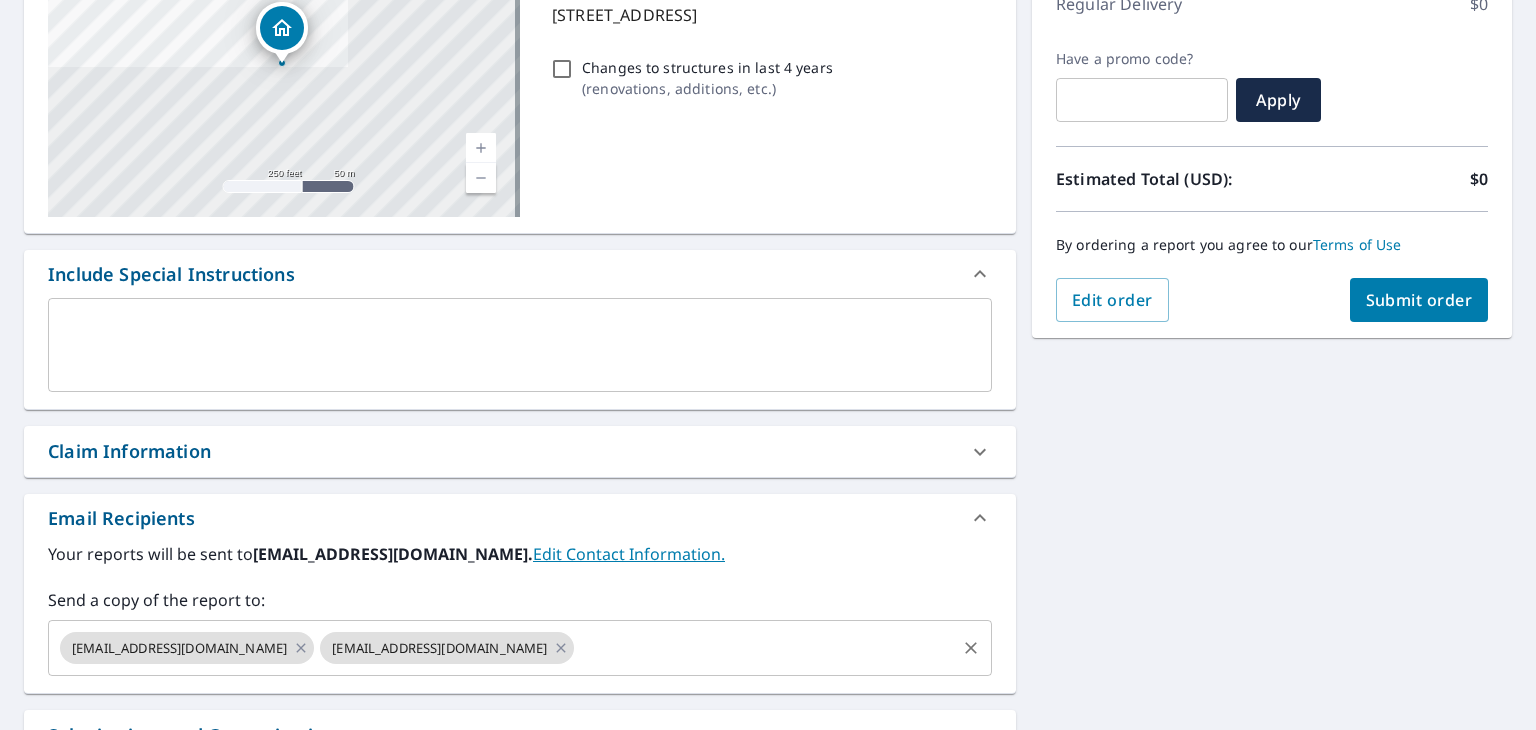 click at bounding box center [765, 648] 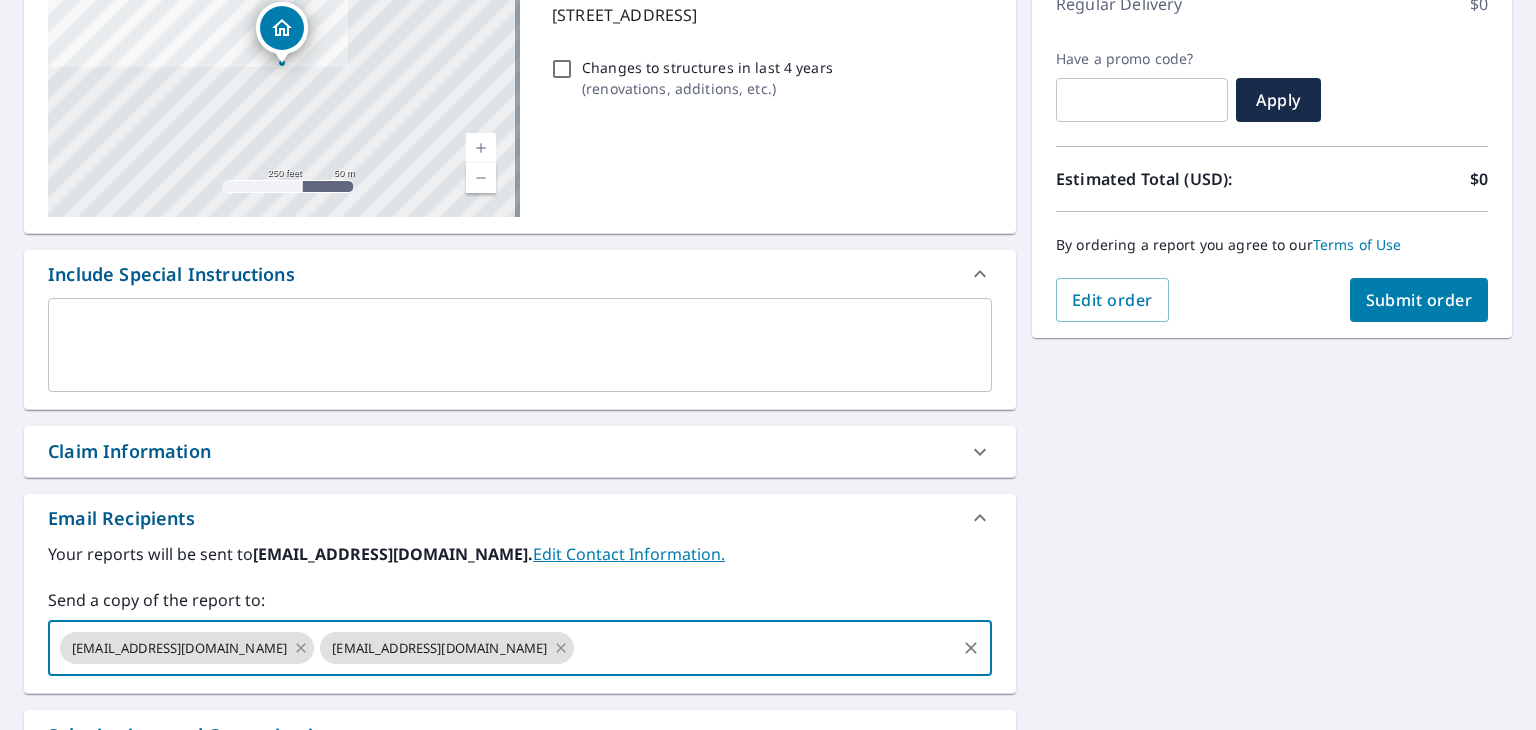 paste on "larboleda@homegeniusexteriors.com" 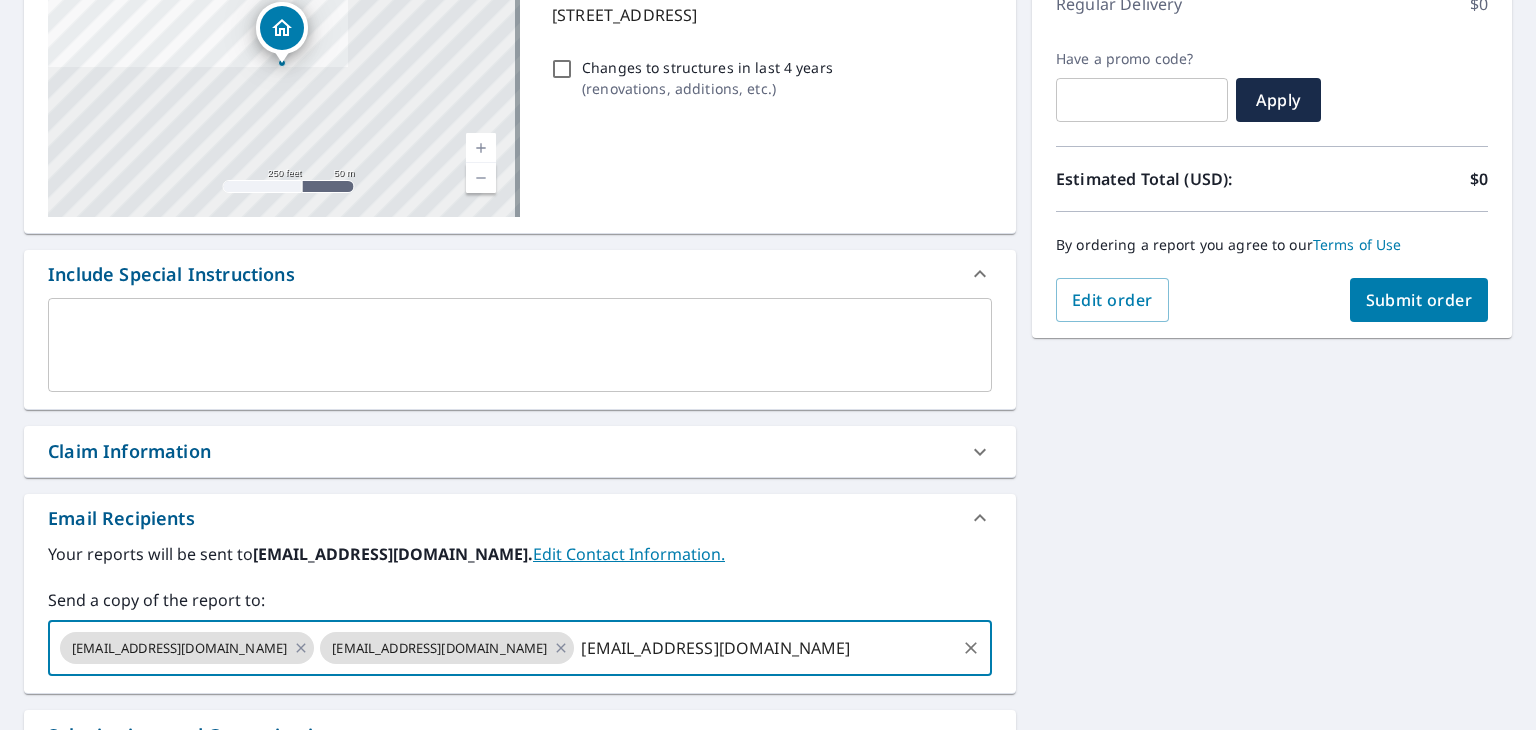 type 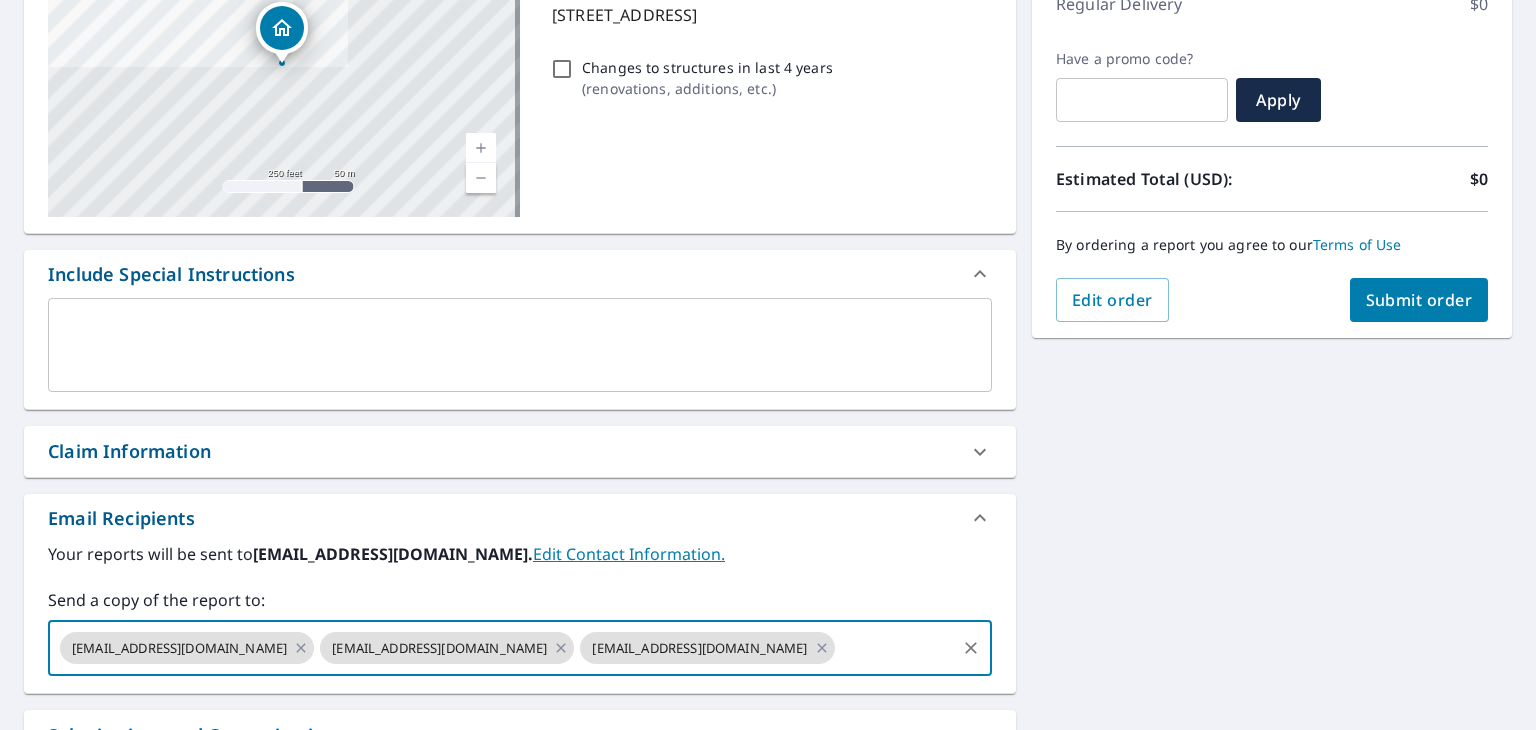 click on "Submit order" at bounding box center (1419, 300) 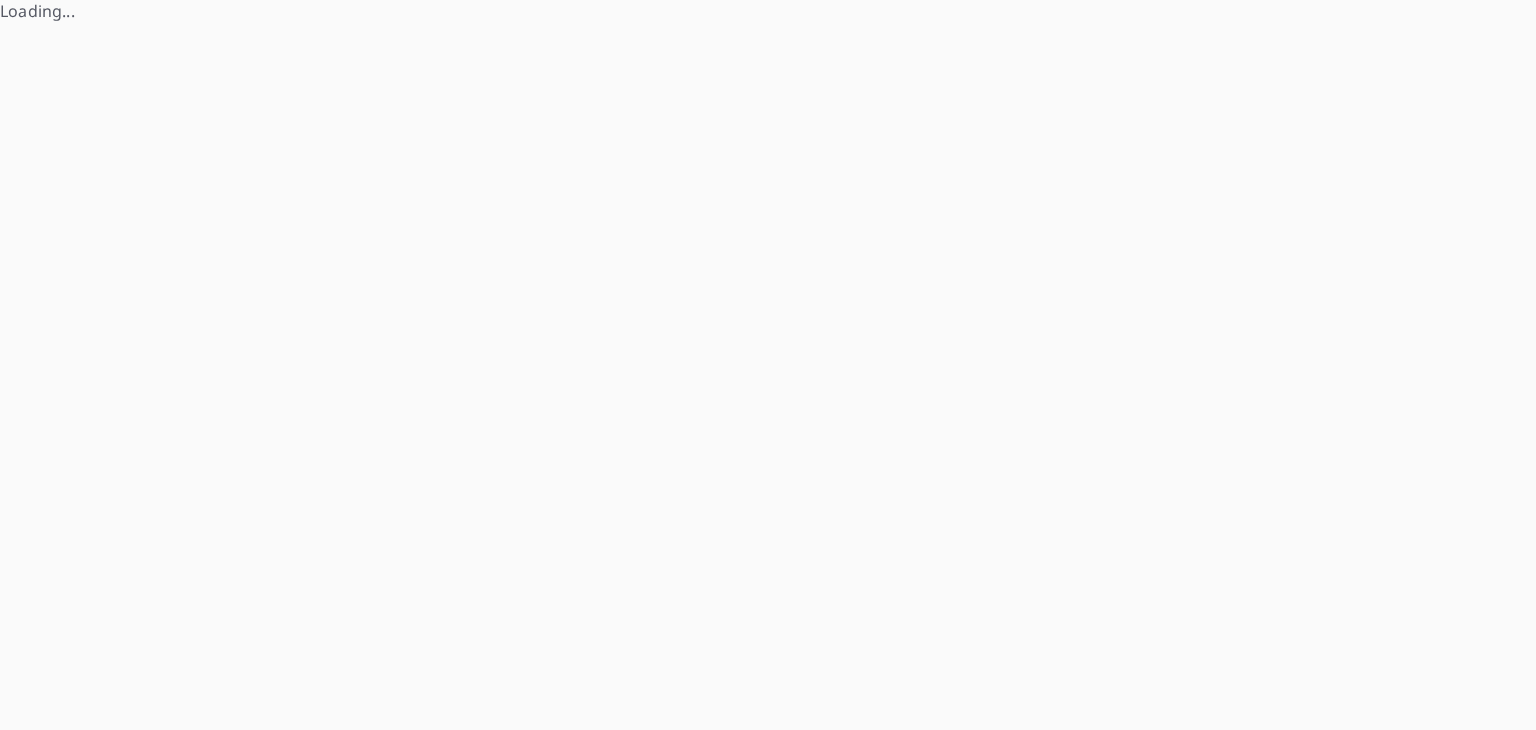 scroll, scrollTop: 0, scrollLeft: 0, axis: both 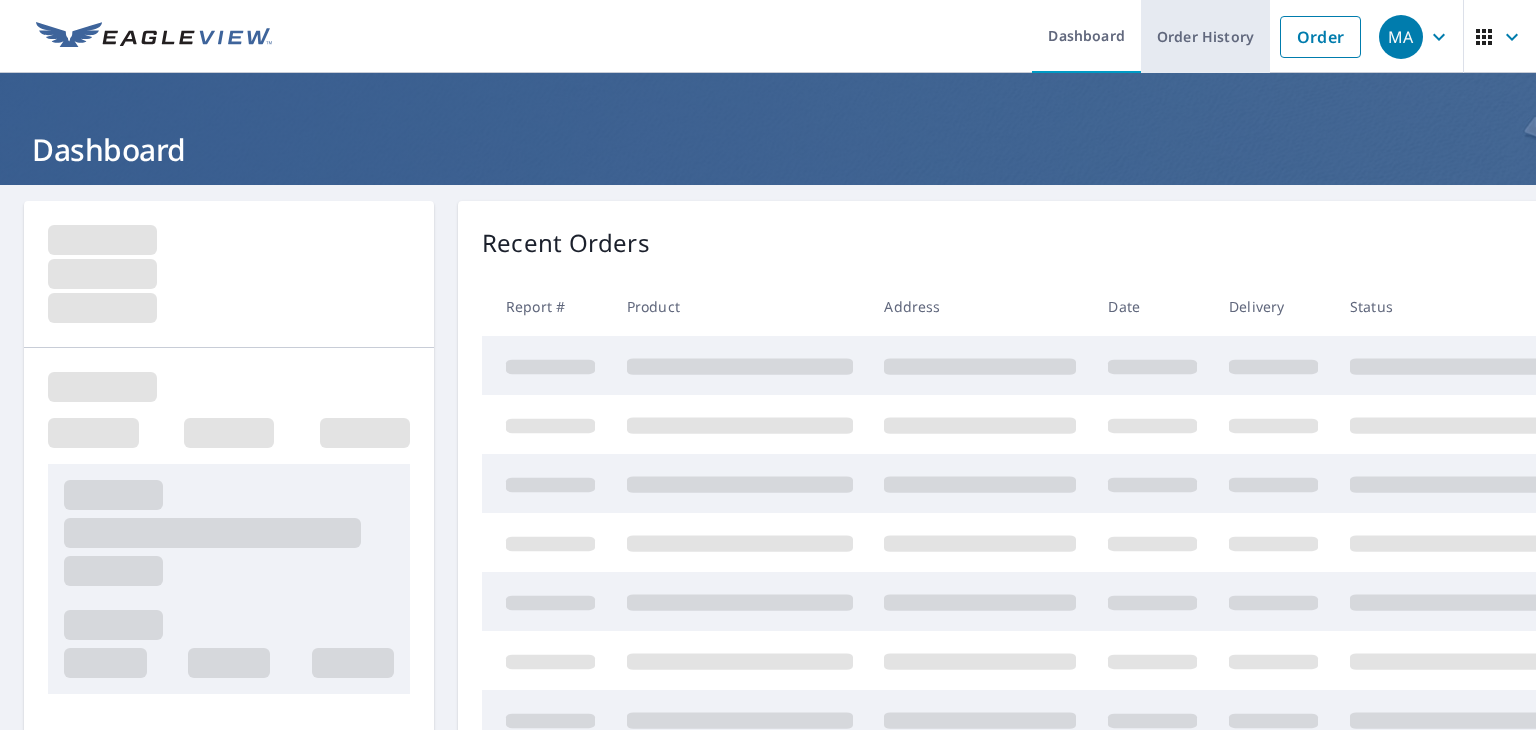 click on "Order History" at bounding box center (1205, 36) 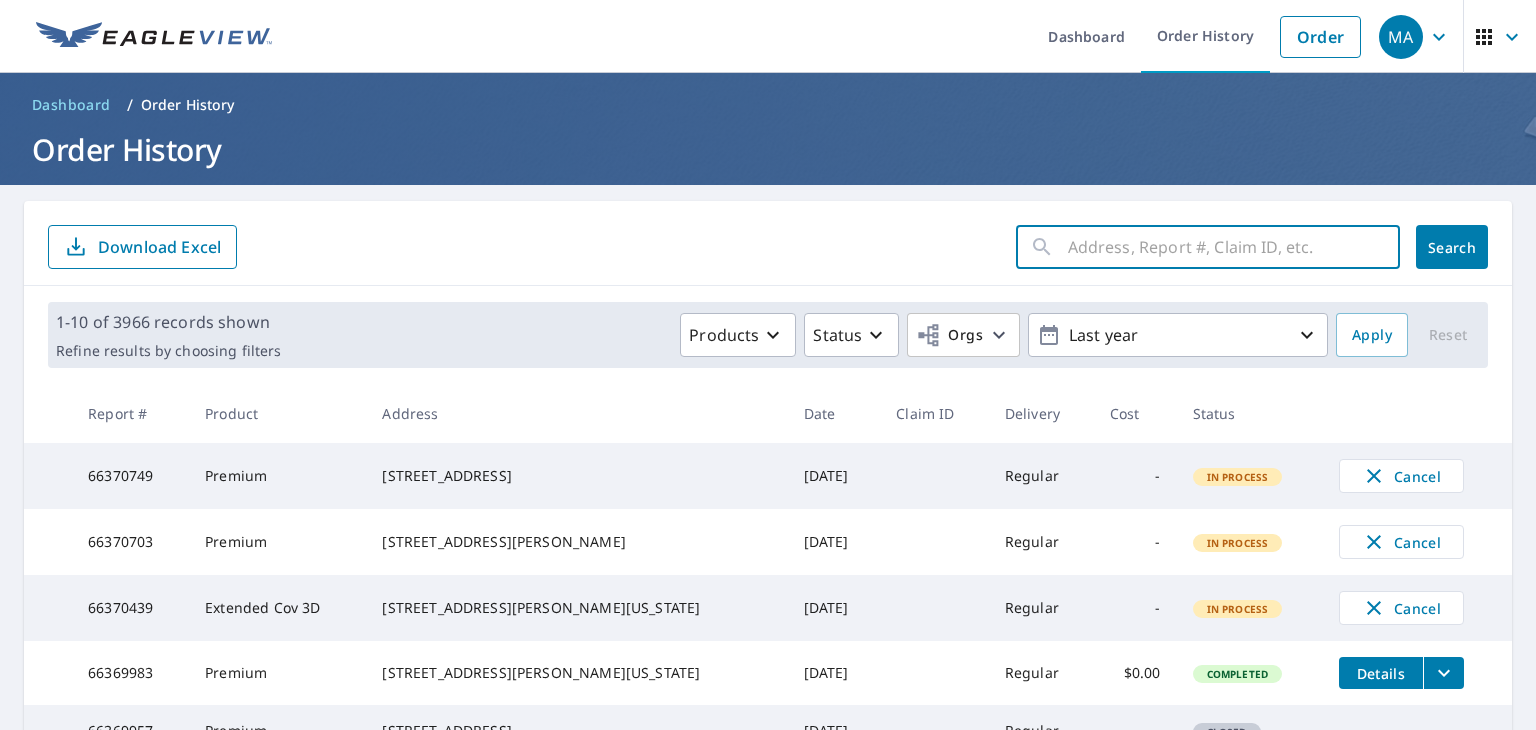 click at bounding box center [1234, 247] 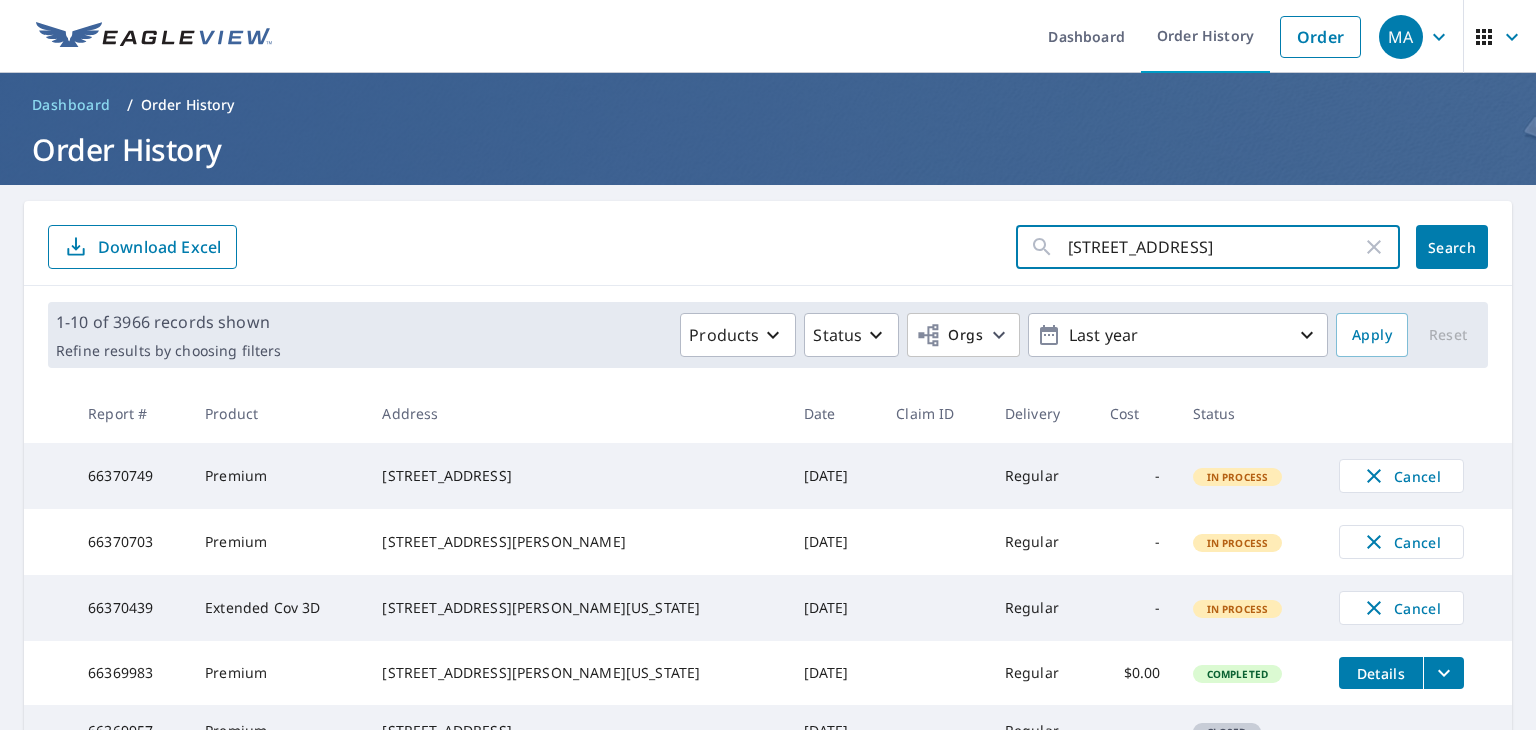 scroll, scrollTop: 0, scrollLeft: 40, axis: horizontal 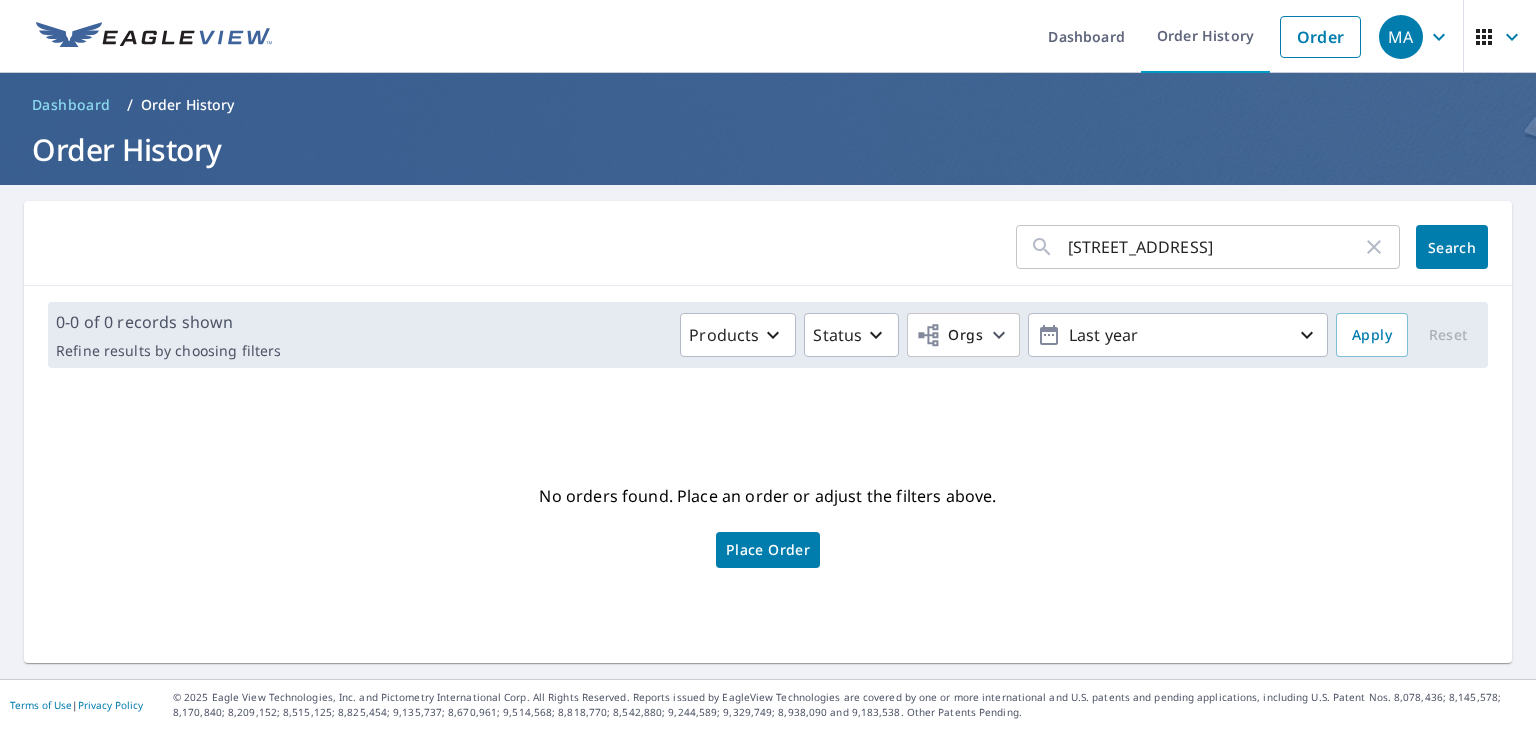 click on "Place Order" at bounding box center [768, 550] 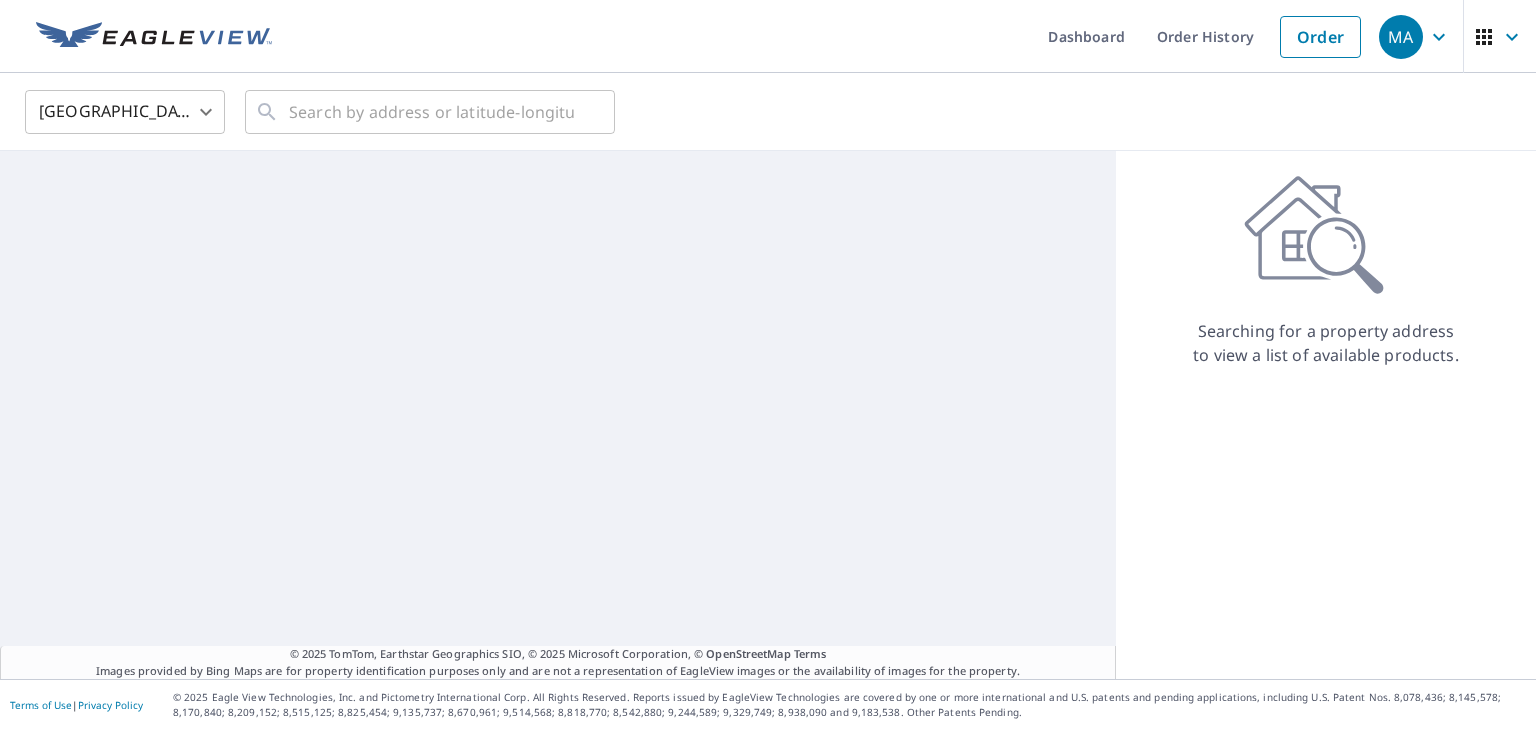 scroll, scrollTop: 0, scrollLeft: 0, axis: both 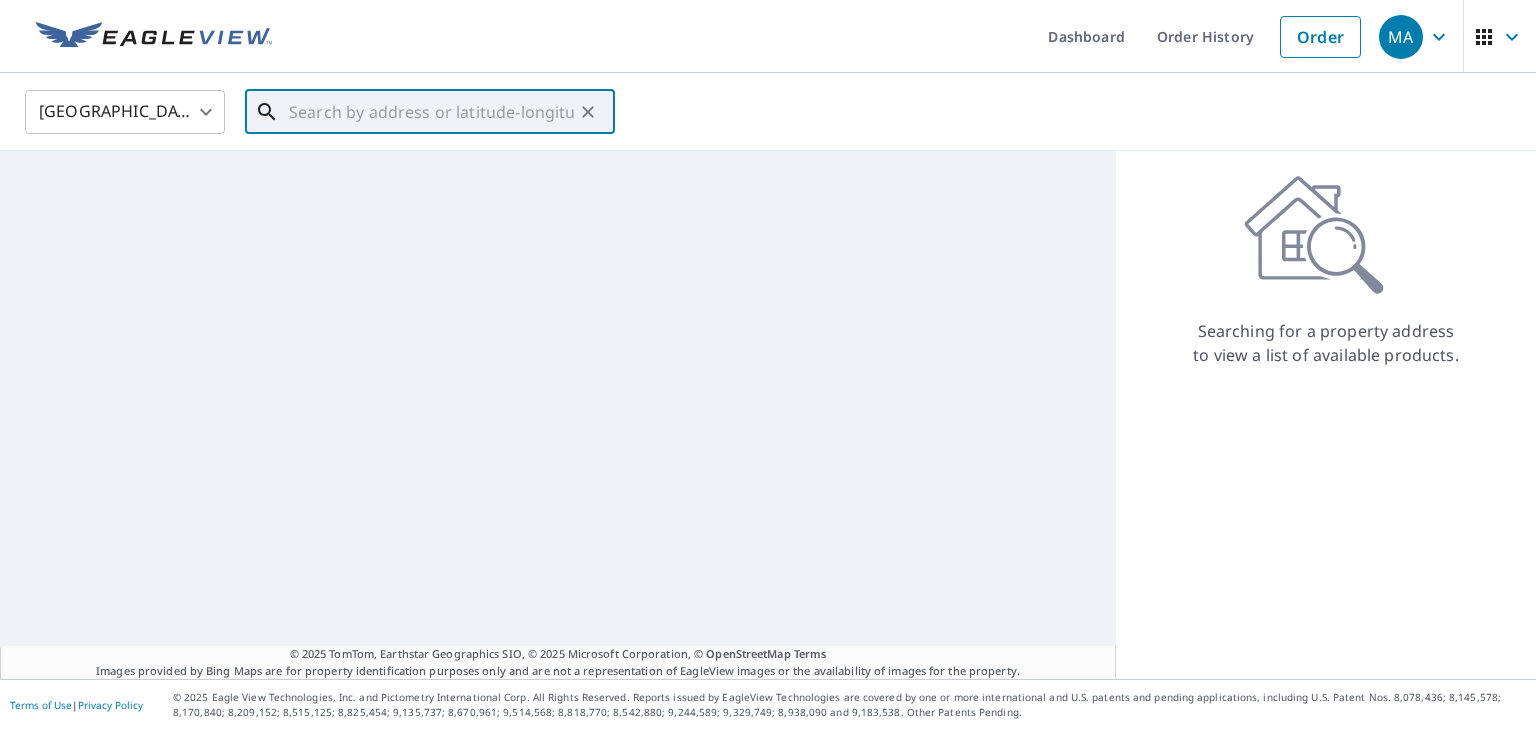 click at bounding box center (431, 112) 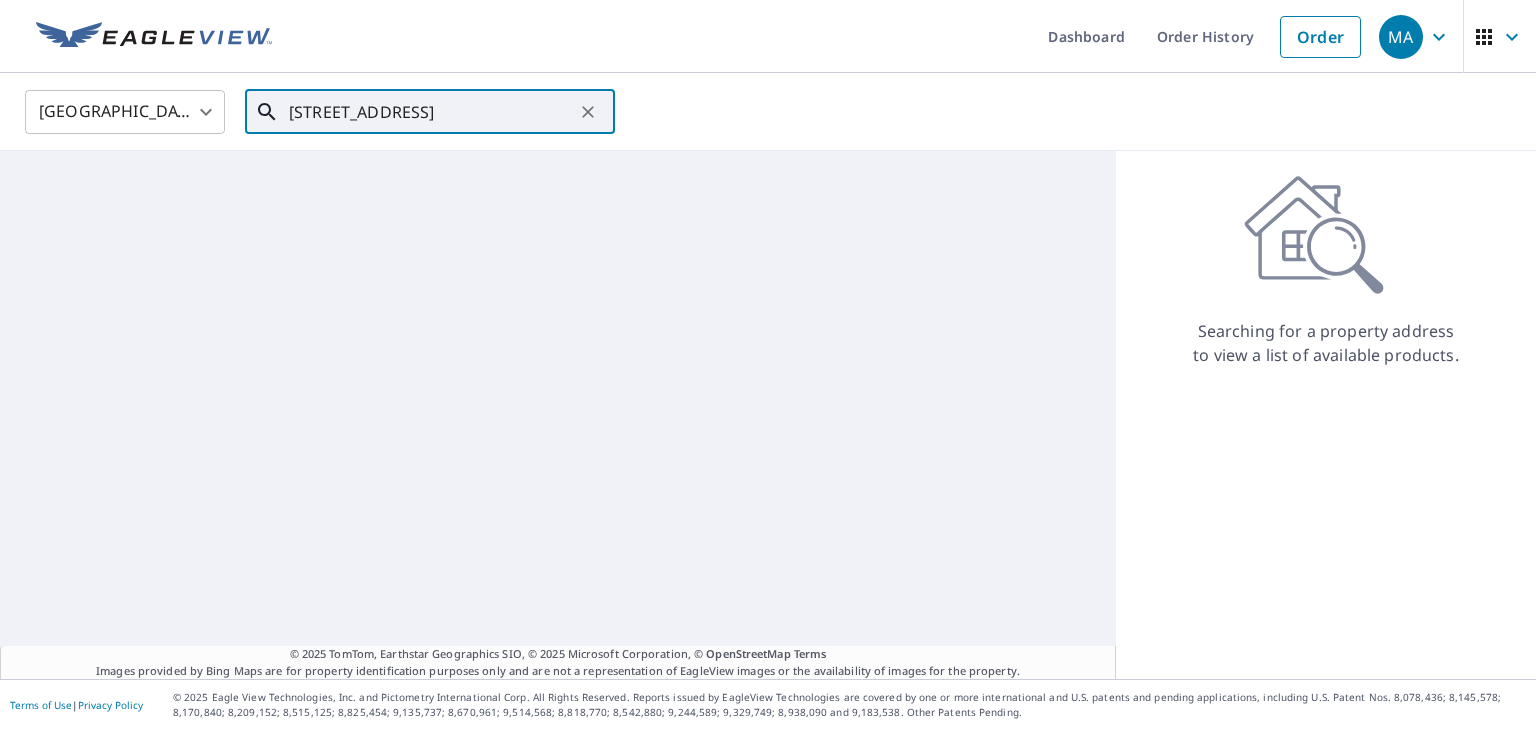 scroll, scrollTop: 0, scrollLeft: 49, axis: horizontal 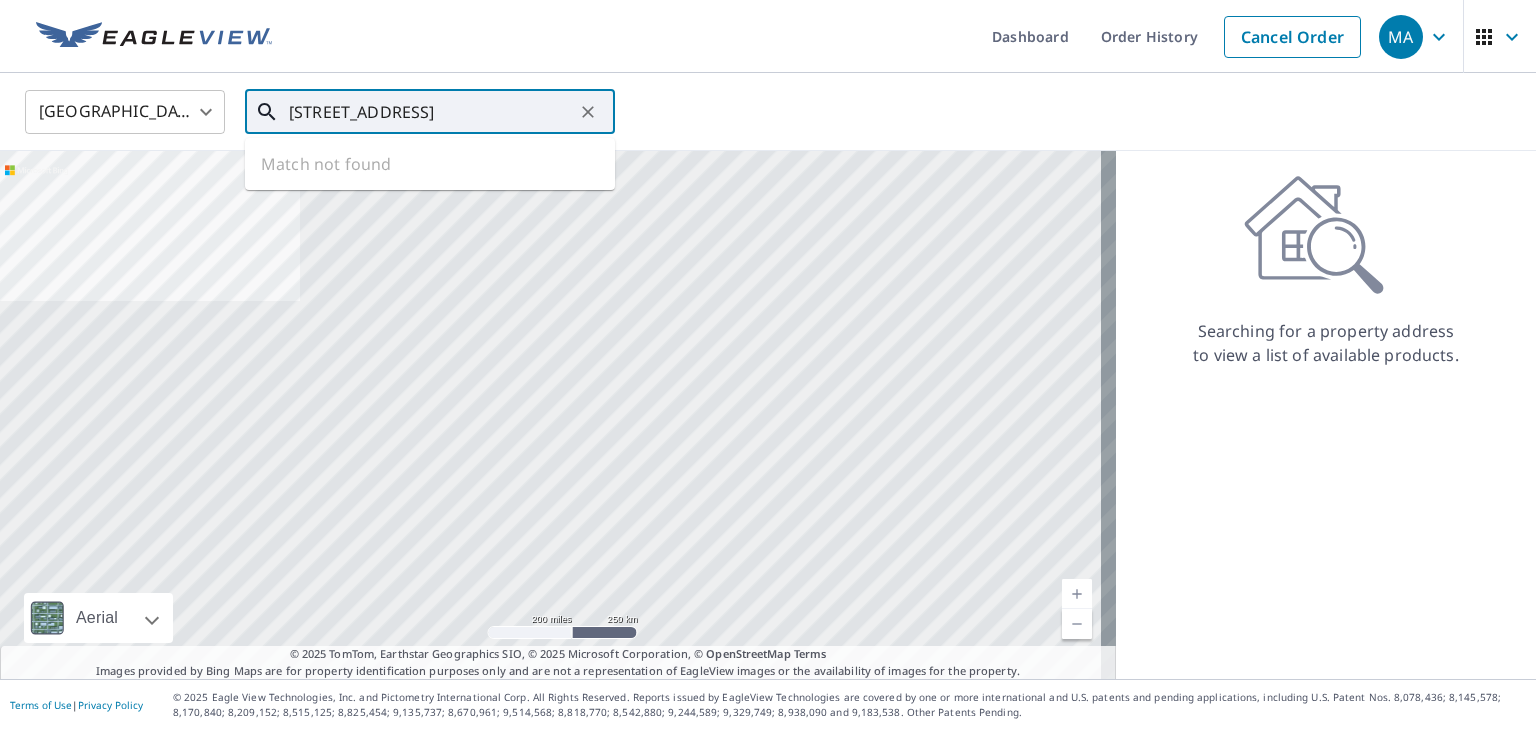 type on "[STREET_ADDRESS]" 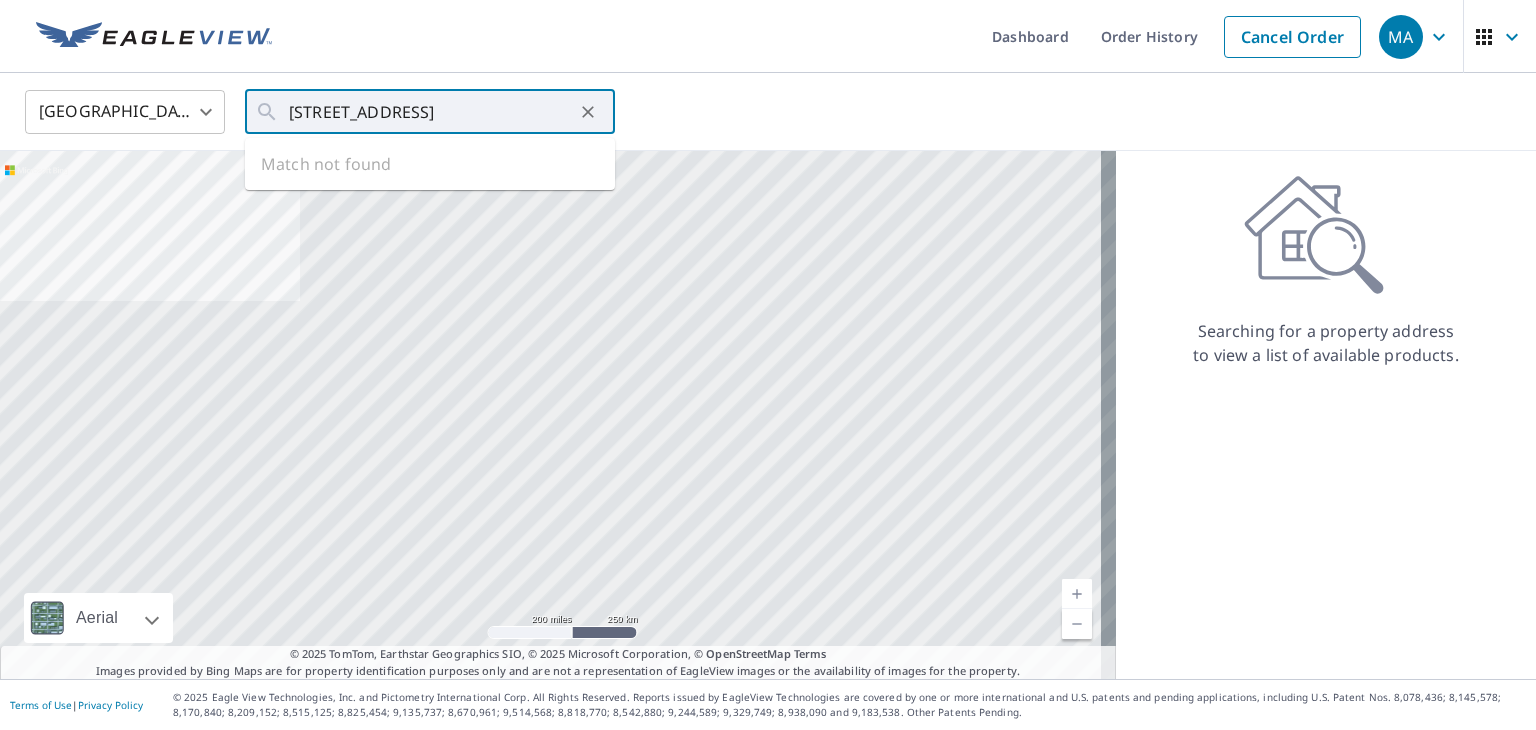 scroll, scrollTop: 0, scrollLeft: 0, axis: both 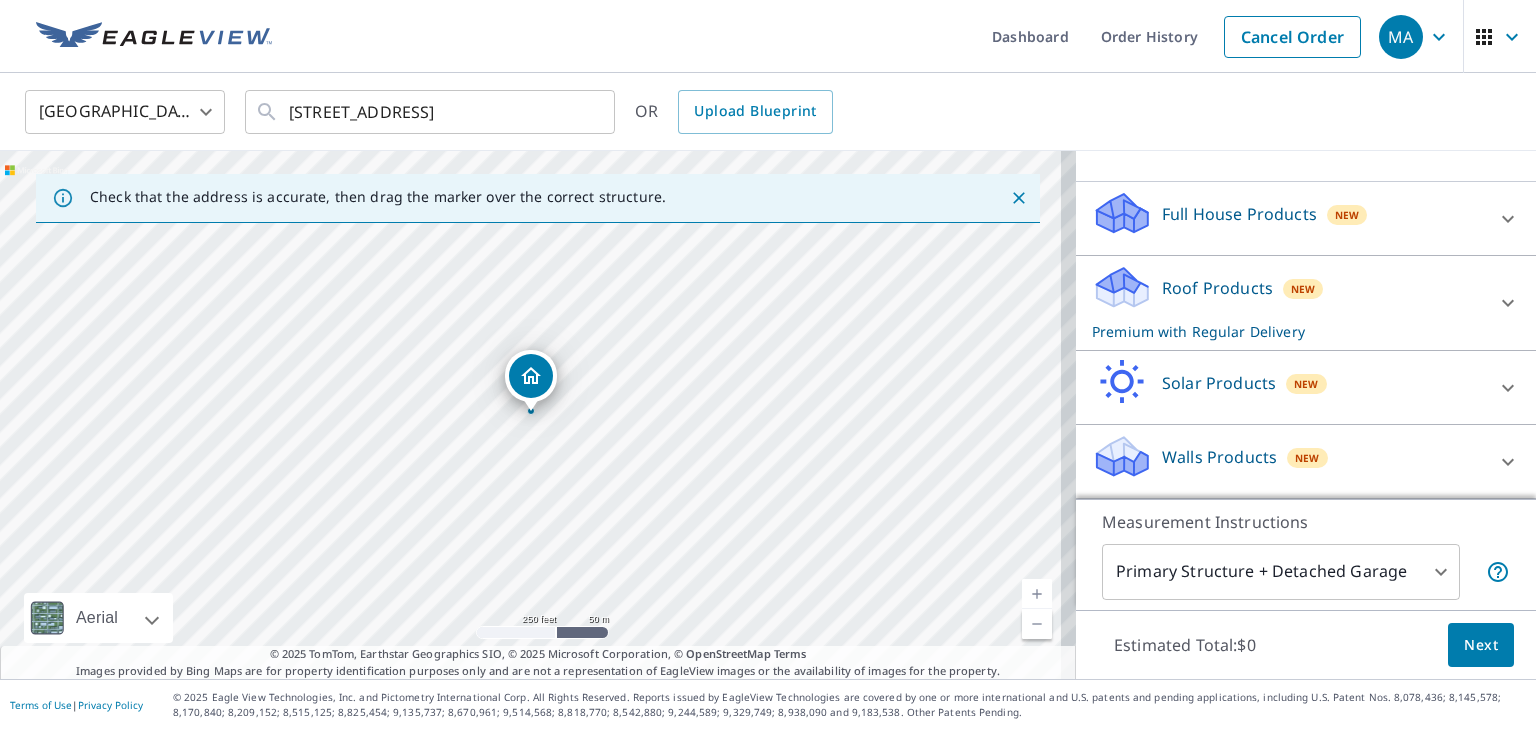 click on "Roof Products" at bounding box center [1217, 288] 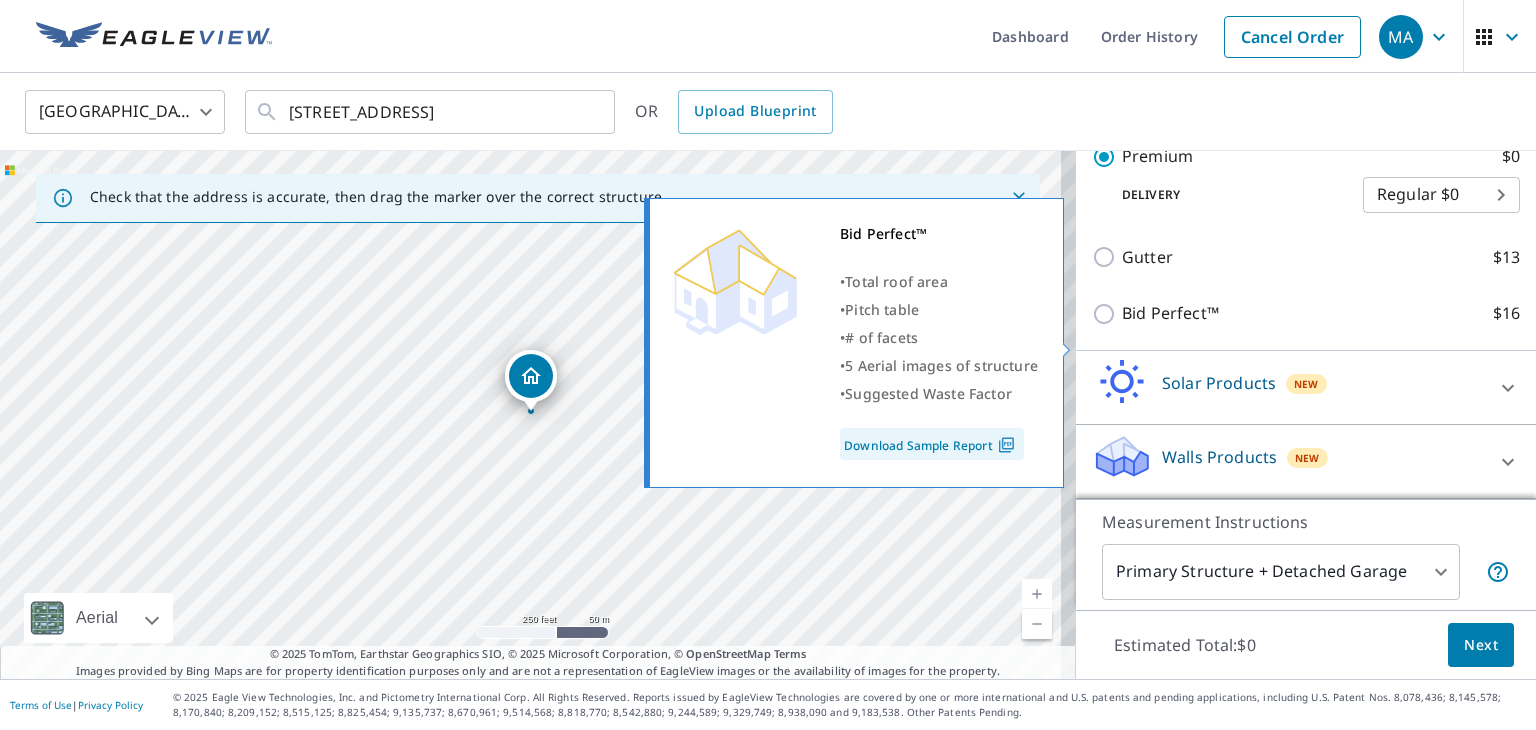 scroll, scrollTop: 412, scrollLeft: 0, axis: vertical 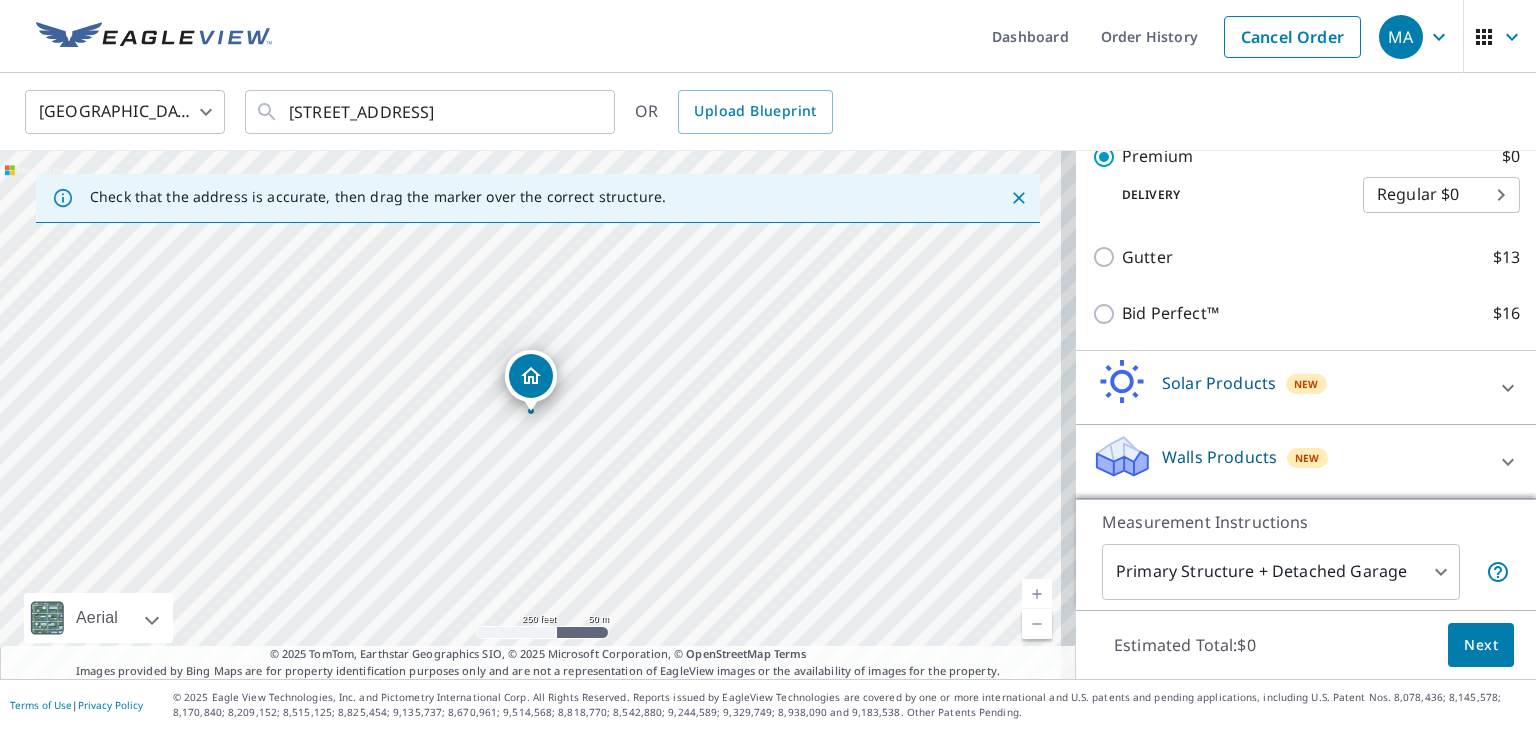 click on "Next" at bounding box center [1481, 645] 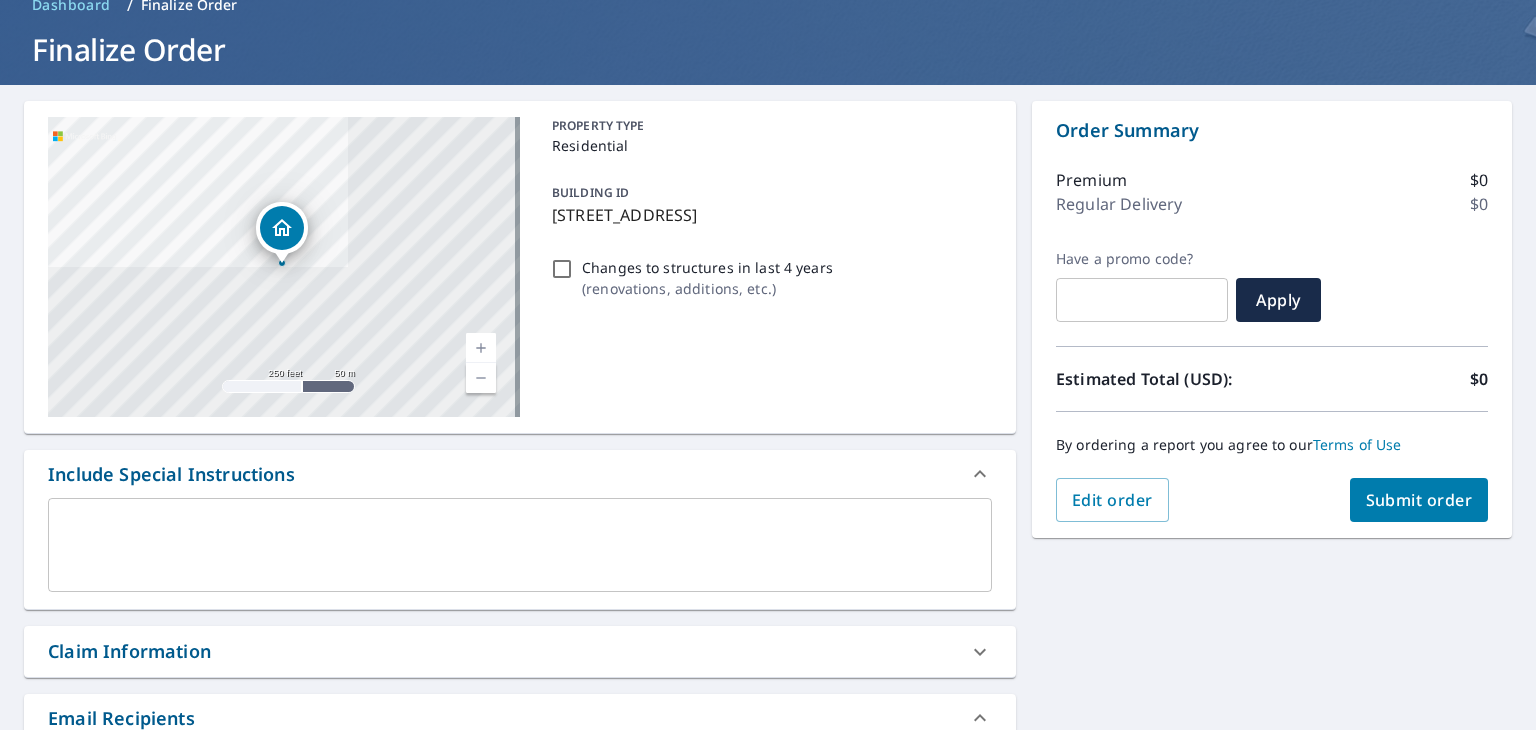 scroll, scrollTop: 400, scrollLeft: 0, axis: vertical 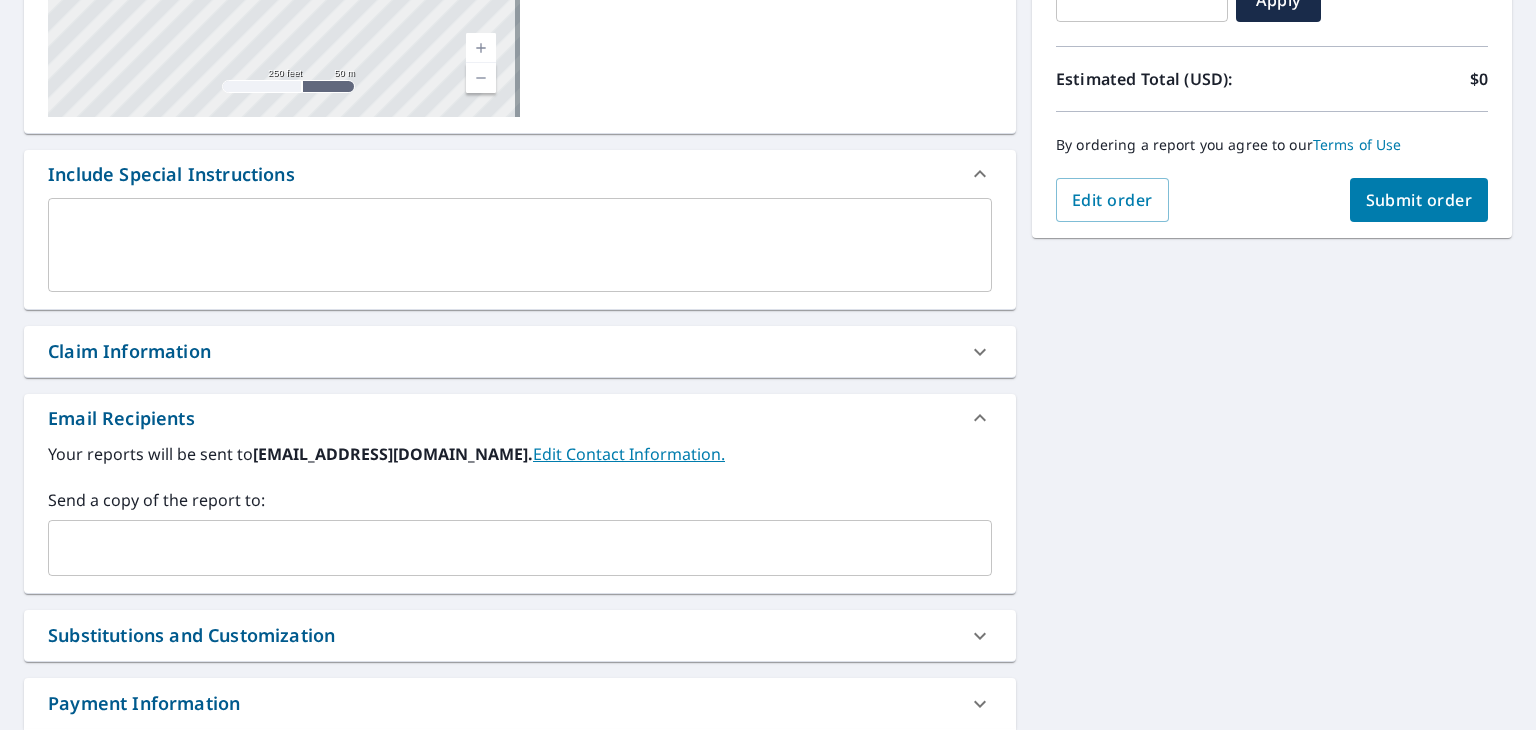 click at bounding box center [505, 548] 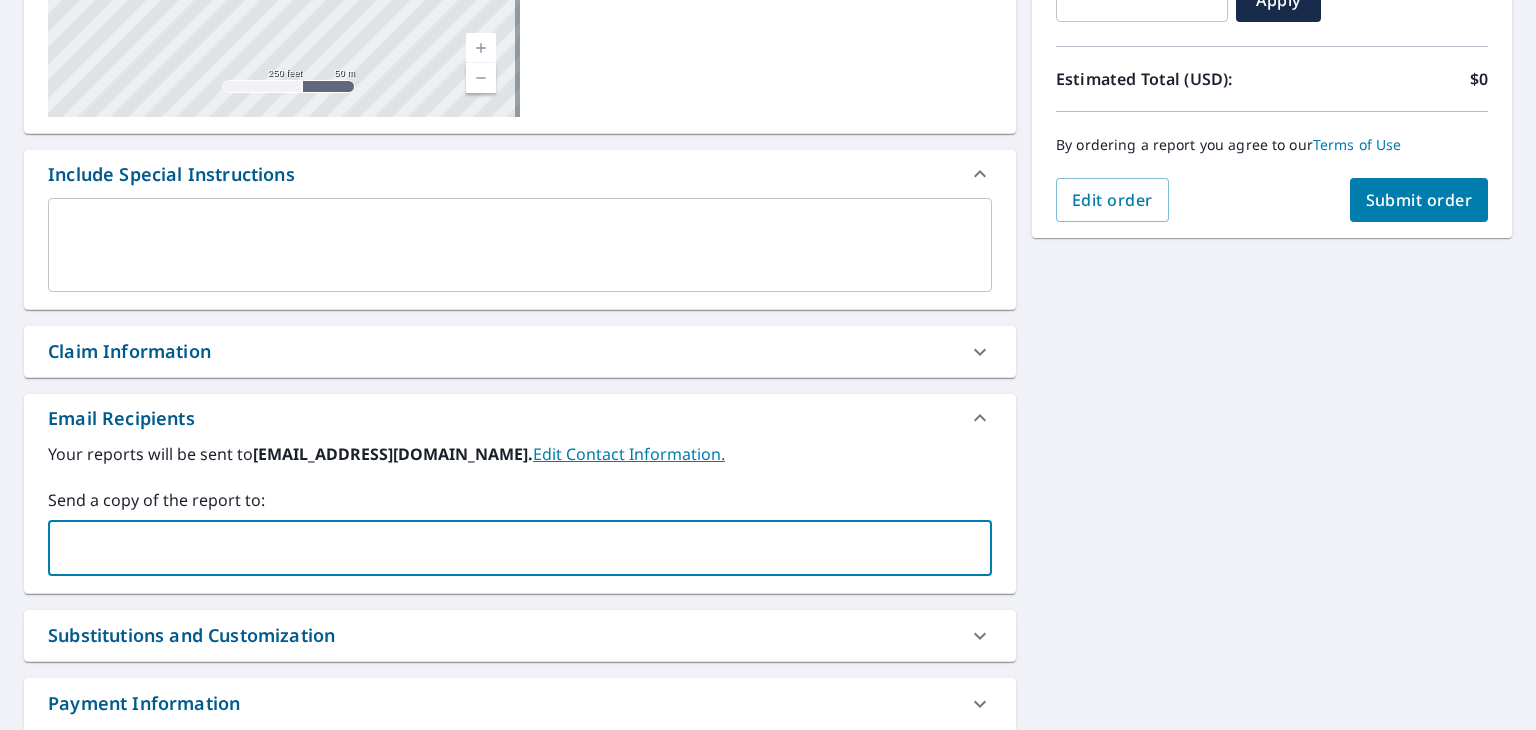 paste on "kshenk@homegeniusexteriors.com" 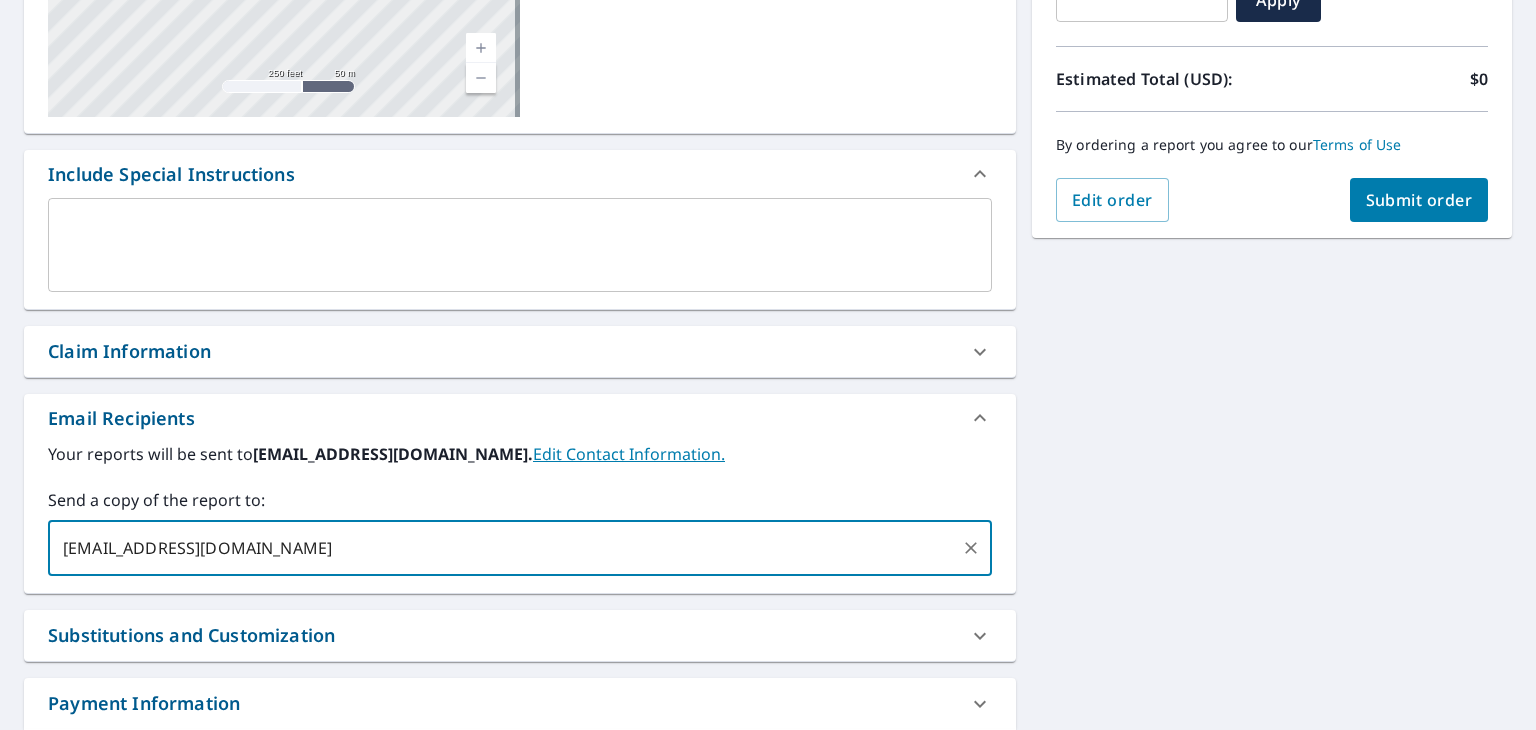 type 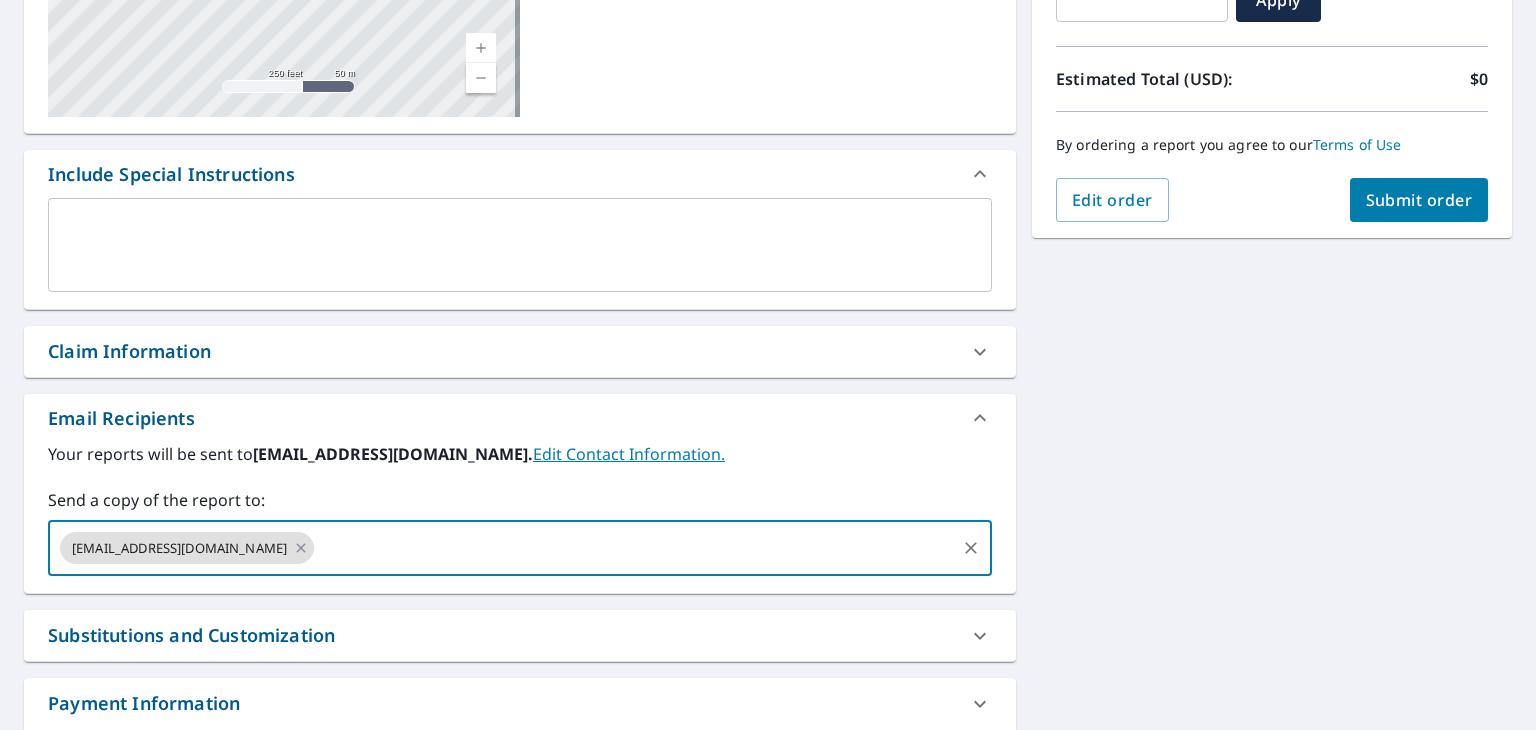 click at bounding box center (635, 548) 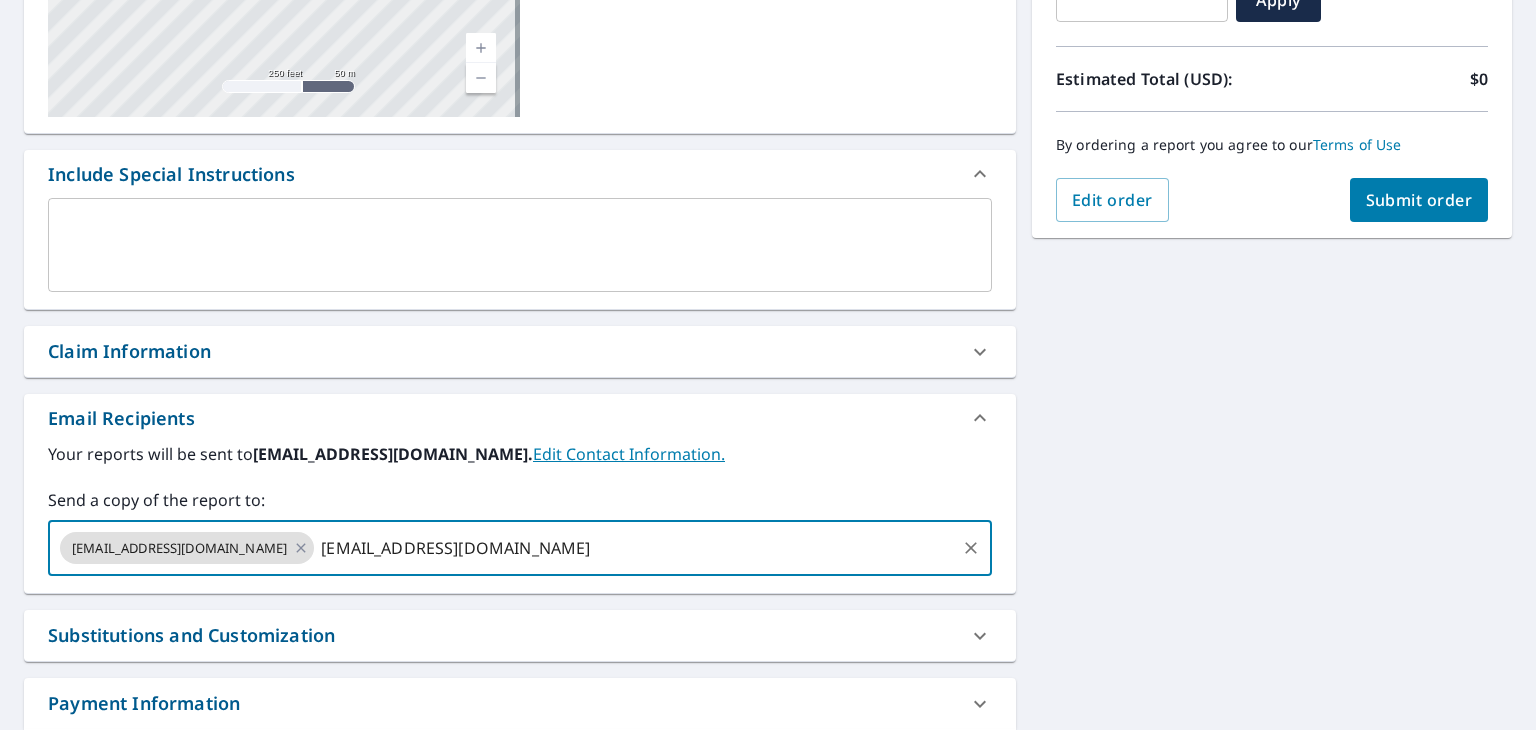 type 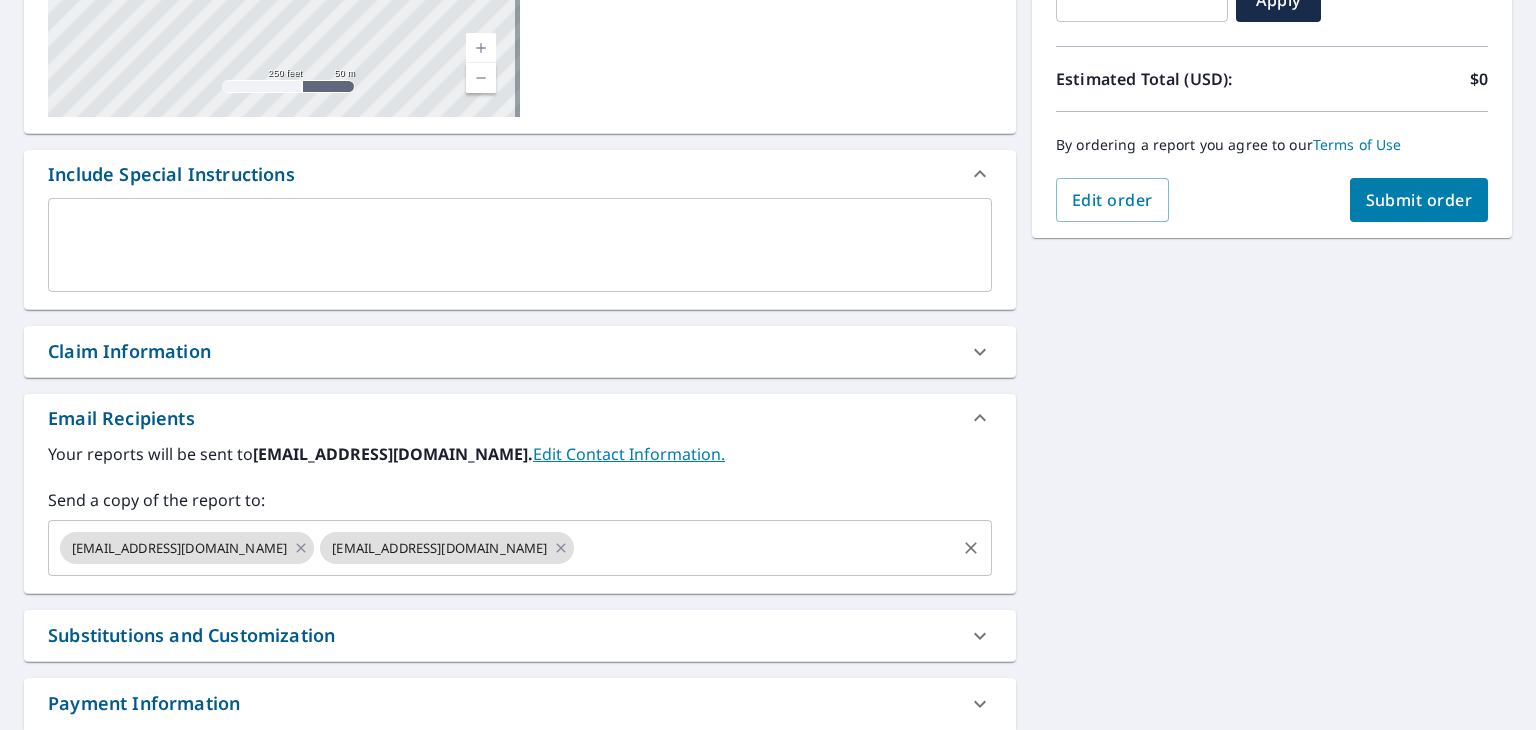 click at bounding box center [765, 548] 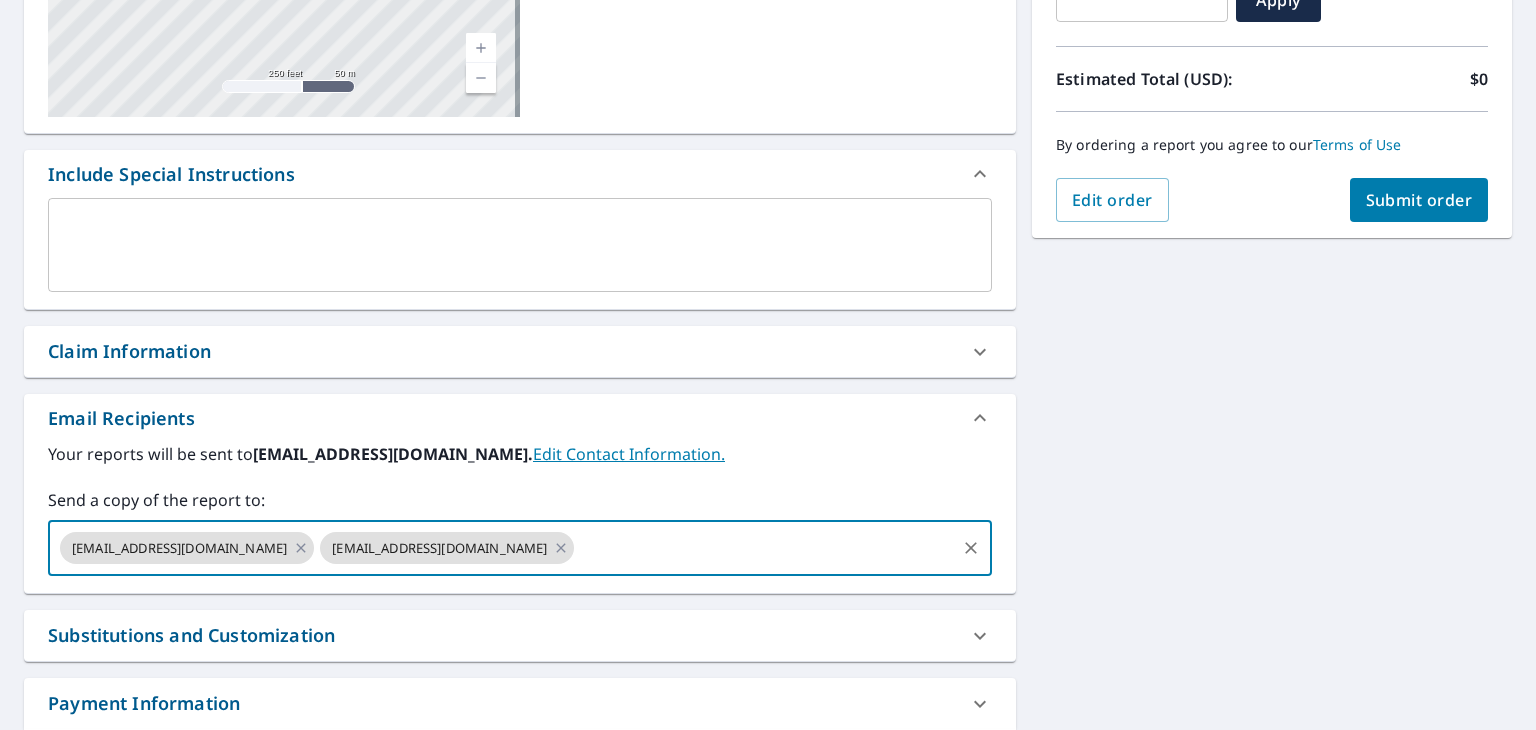 paste on "larboleda@homegeniusexteriors.com" 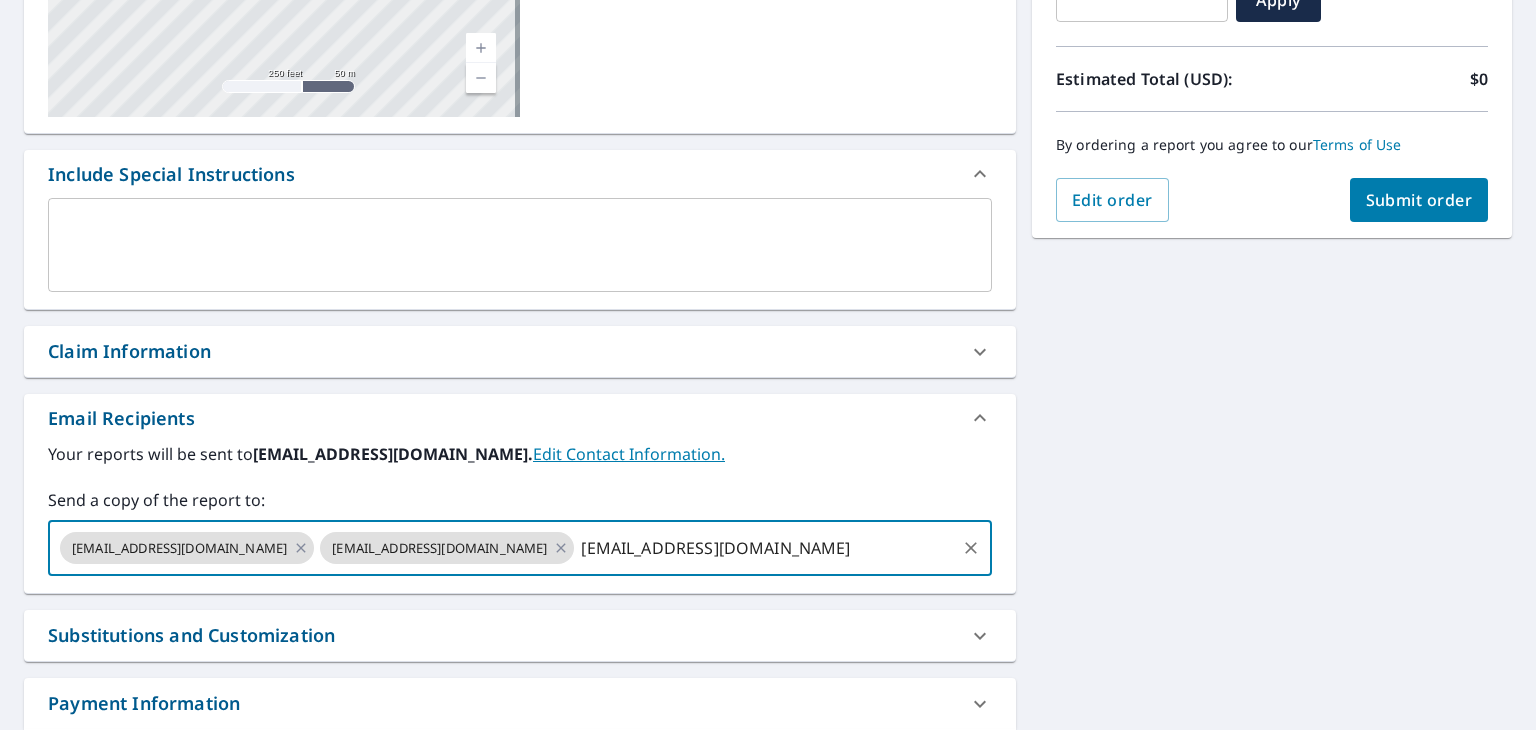 type 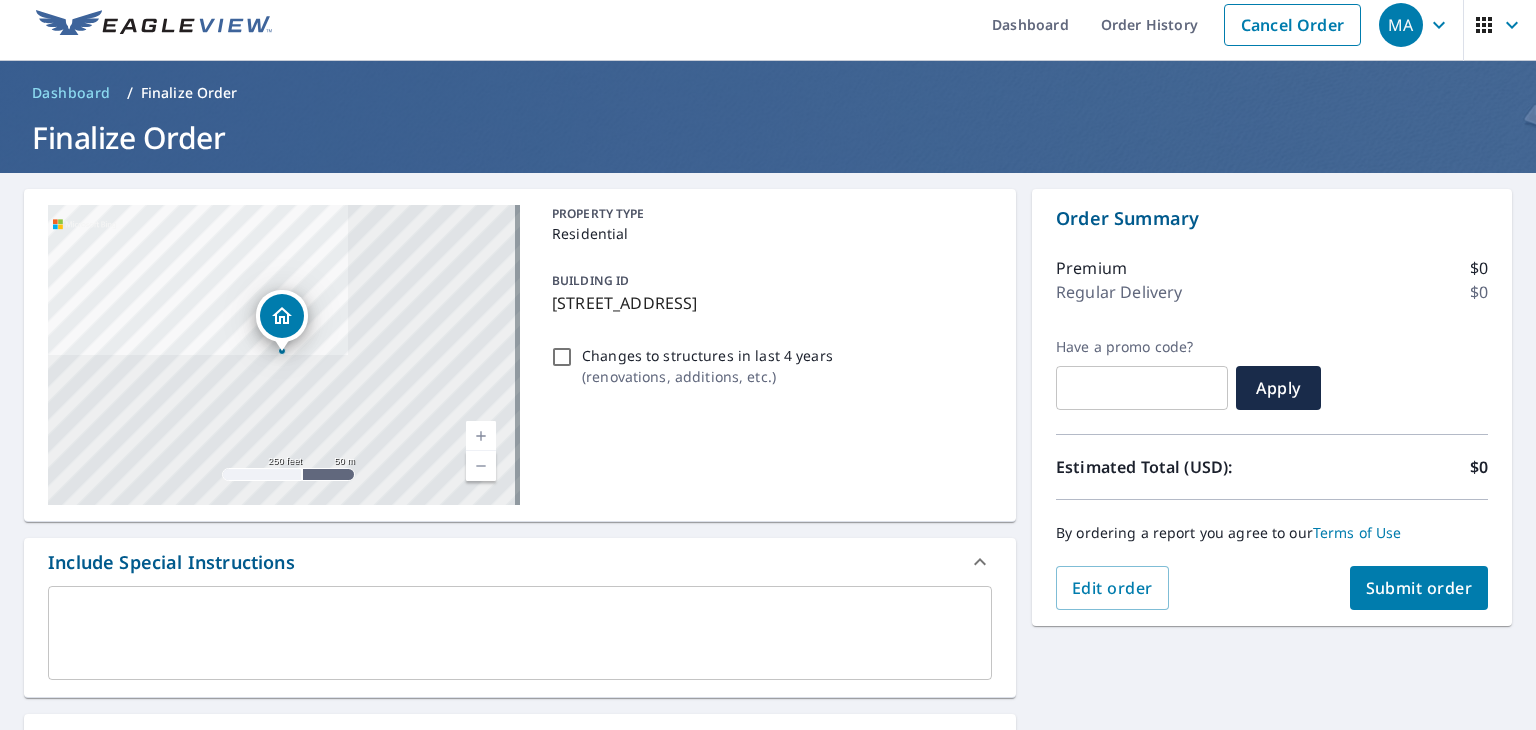 scroll, scrollTop: 0, scrollLeft: 0, axis: both 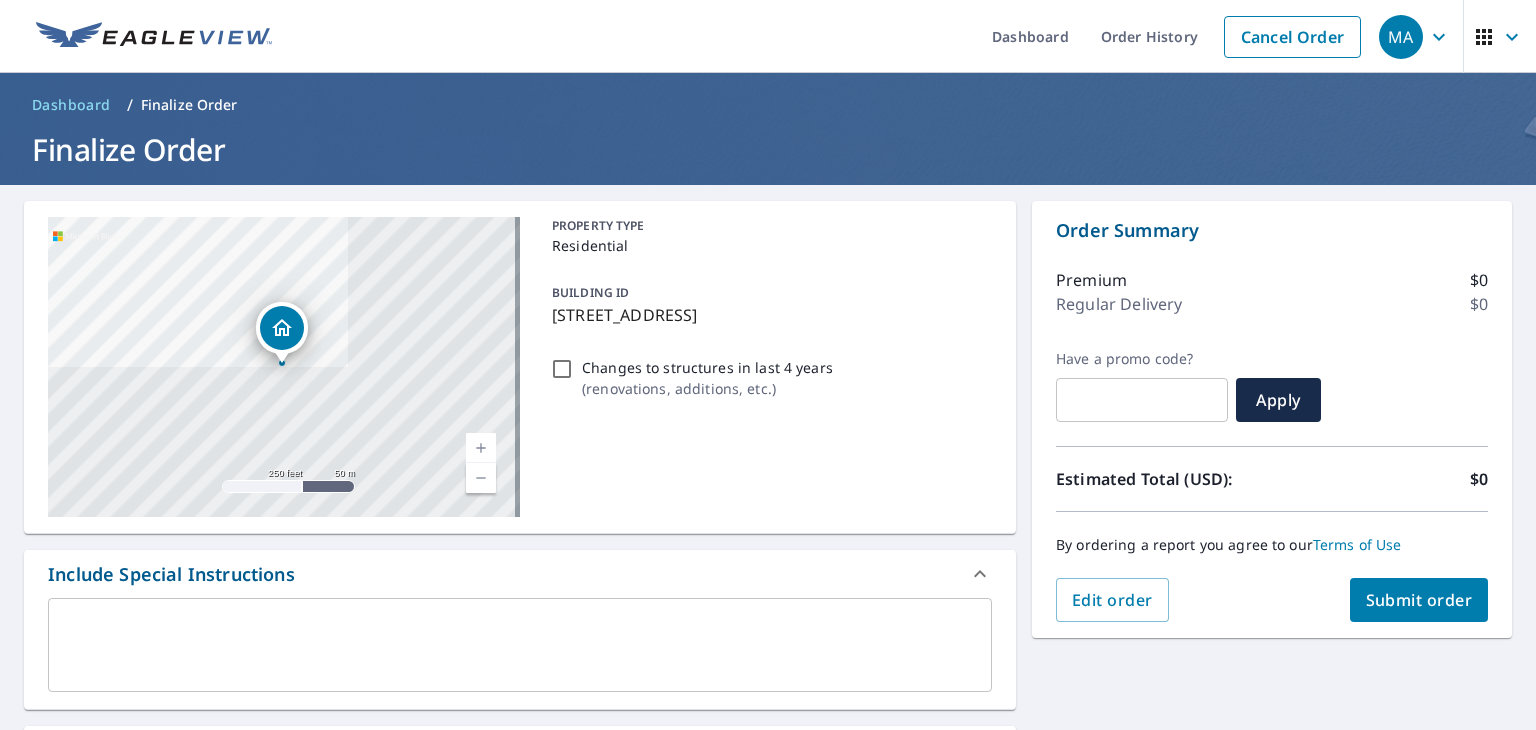 click on "Submit order" at bounding box center [1419, 600] 